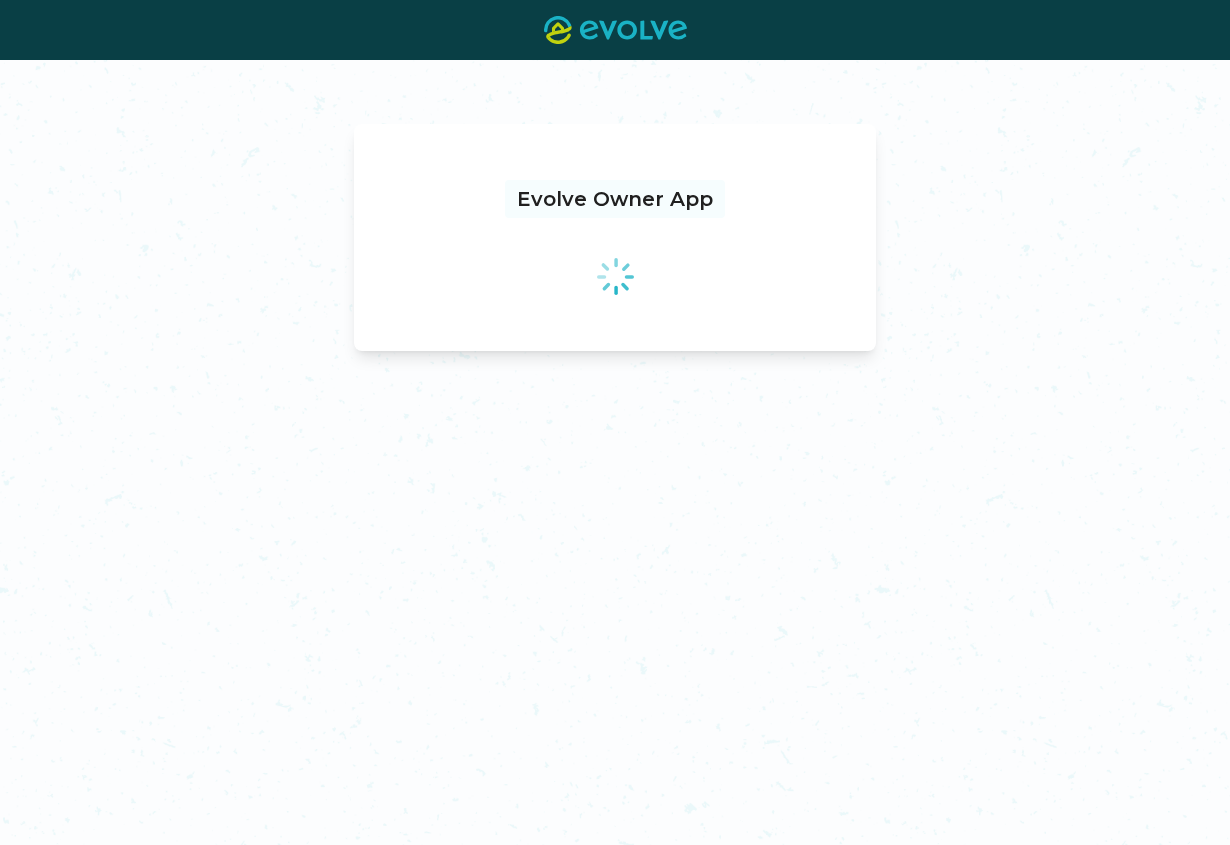 scroll, scrollTop: 0, scrollLeft: 0, axis: both 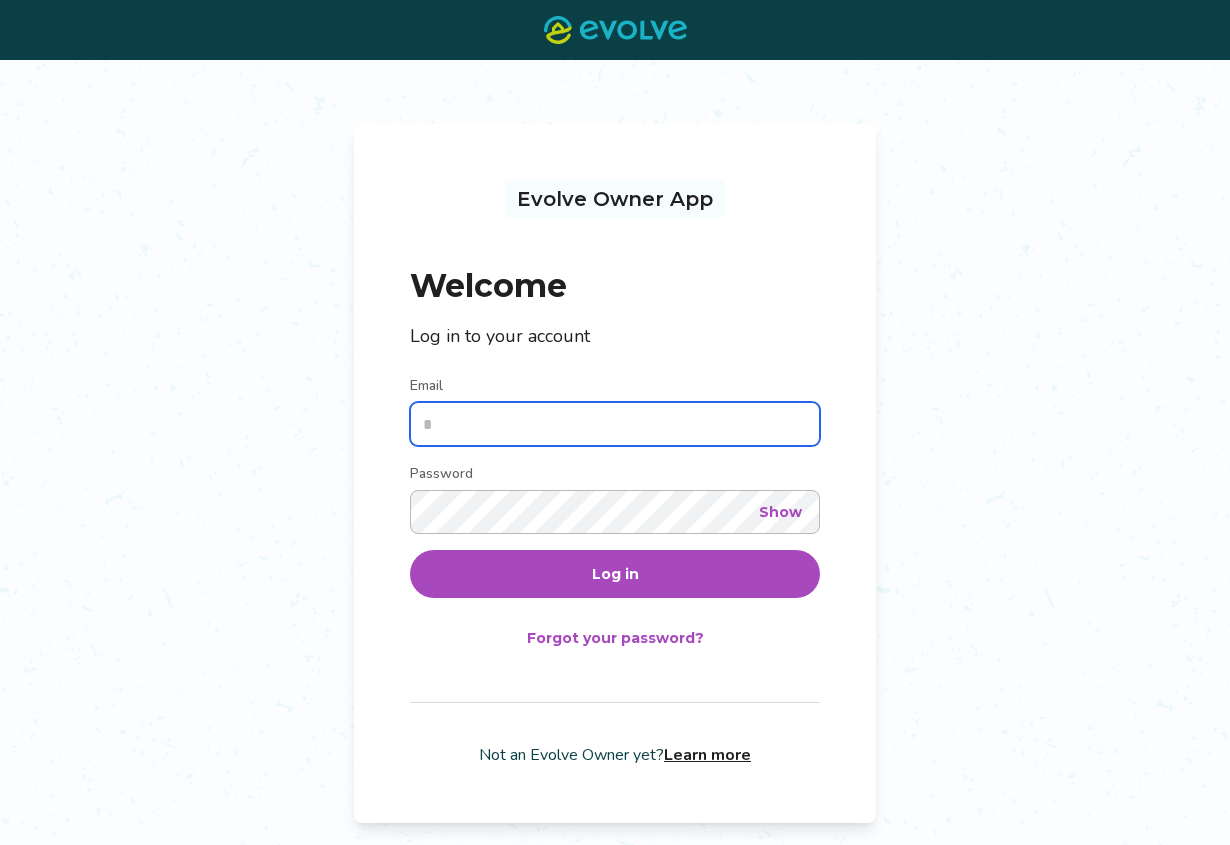 type on "**********" 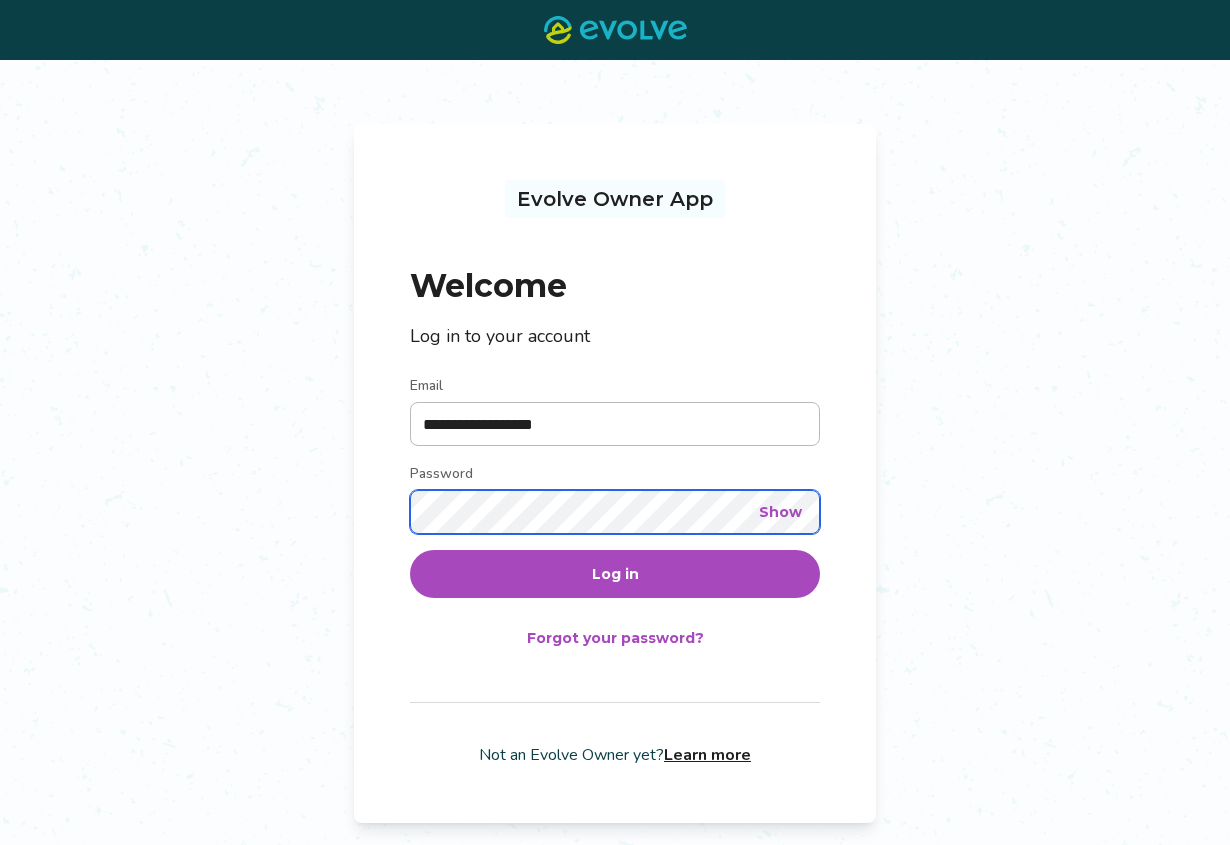 click on "Log in" at bounding box center [615, 574] 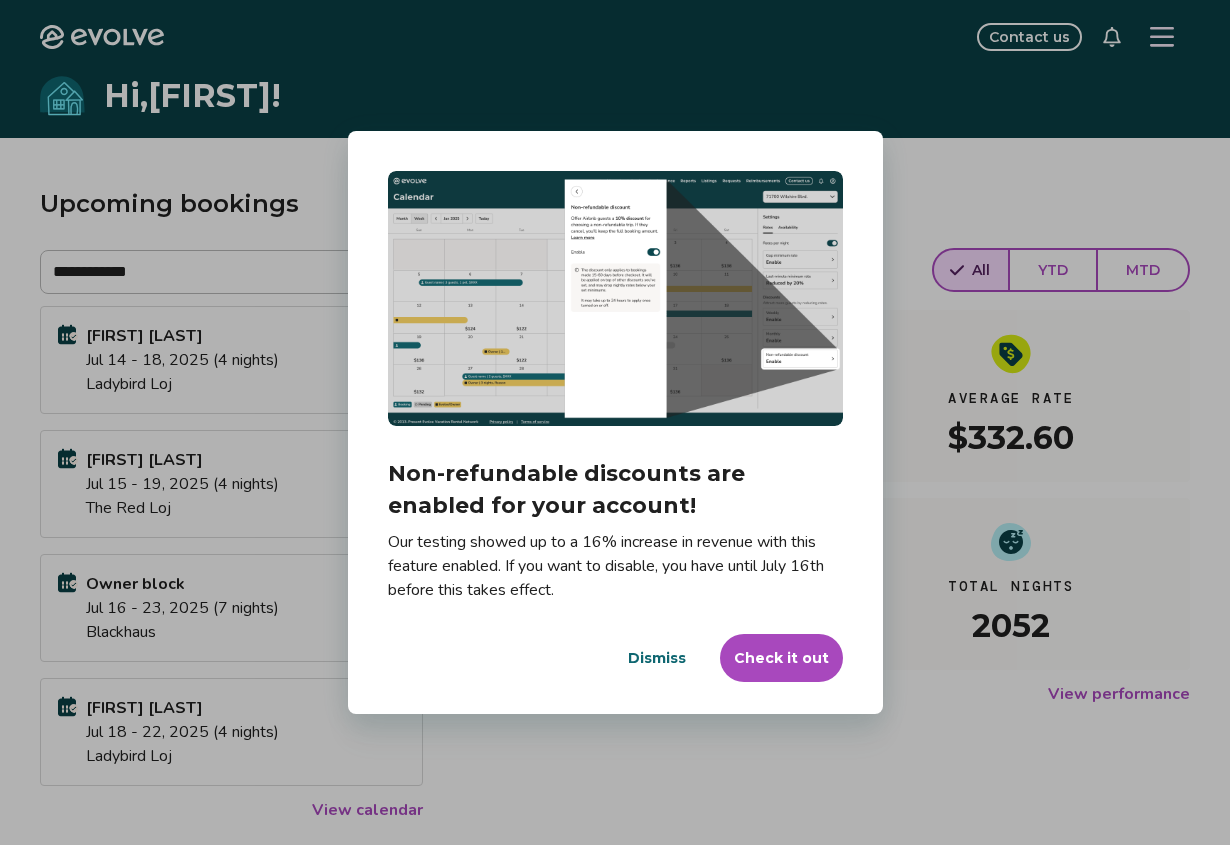 click on "Check it out" at bounding box center (781, 658) 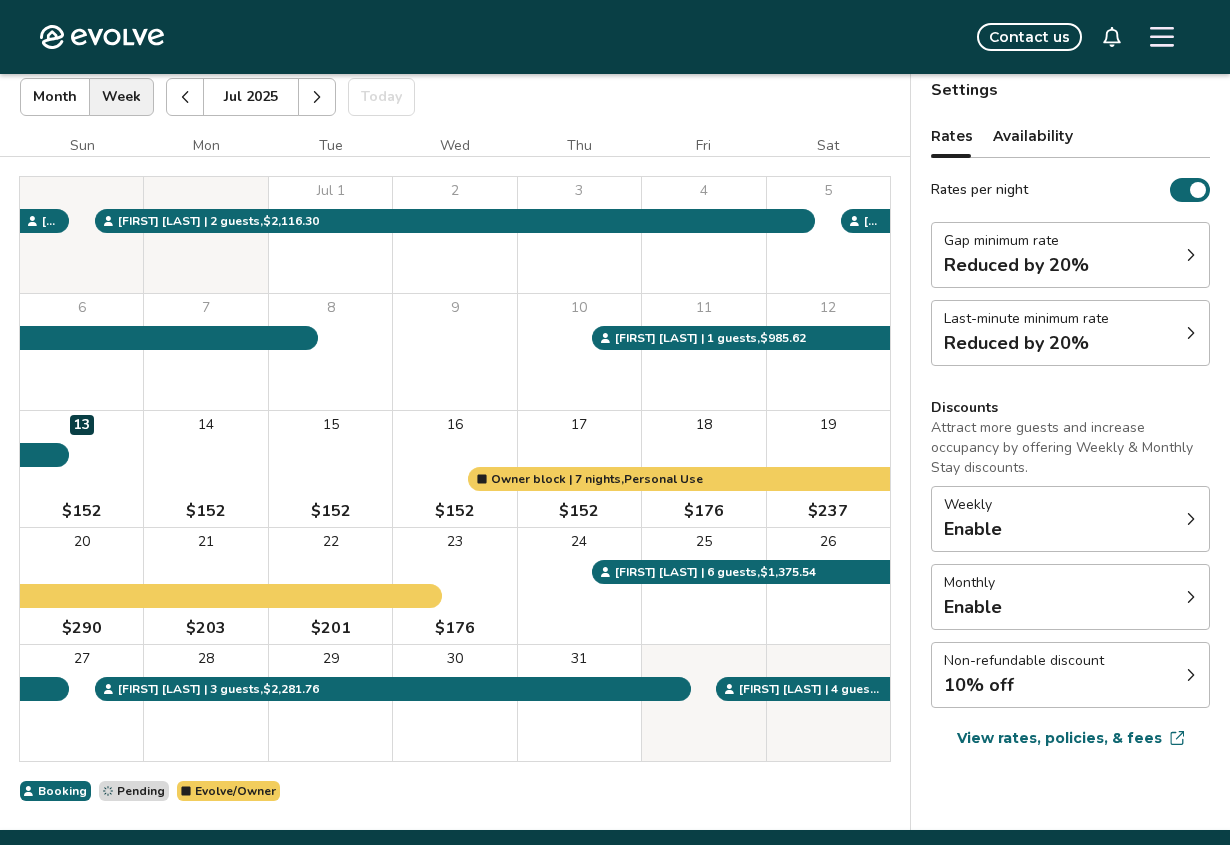 scroll, scrollTop: 189, scrollLeft: 0, axis: vertical 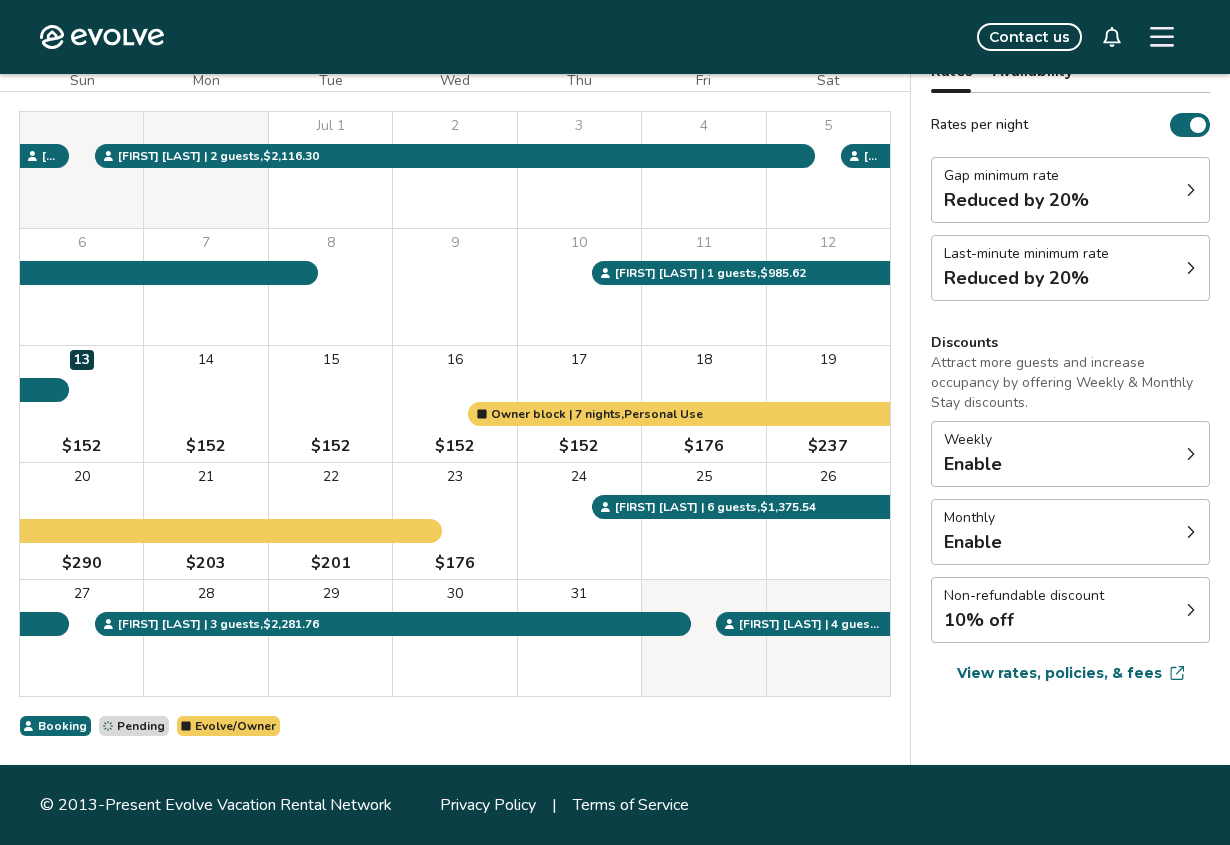 click on "Non-refundable discount 10% off" at bounding box center [1070, 610] 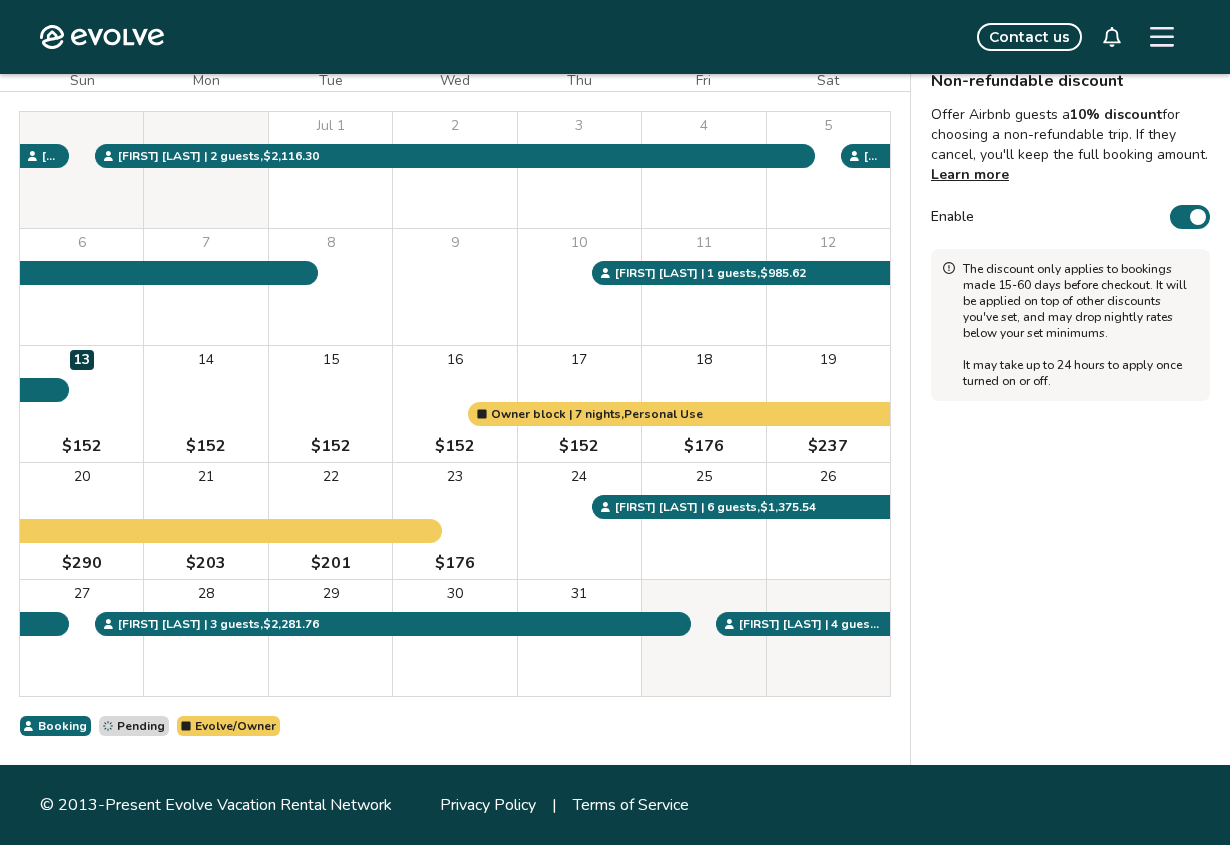 scroll, scrollTop: 0, scrollLeft: 0, axis: both 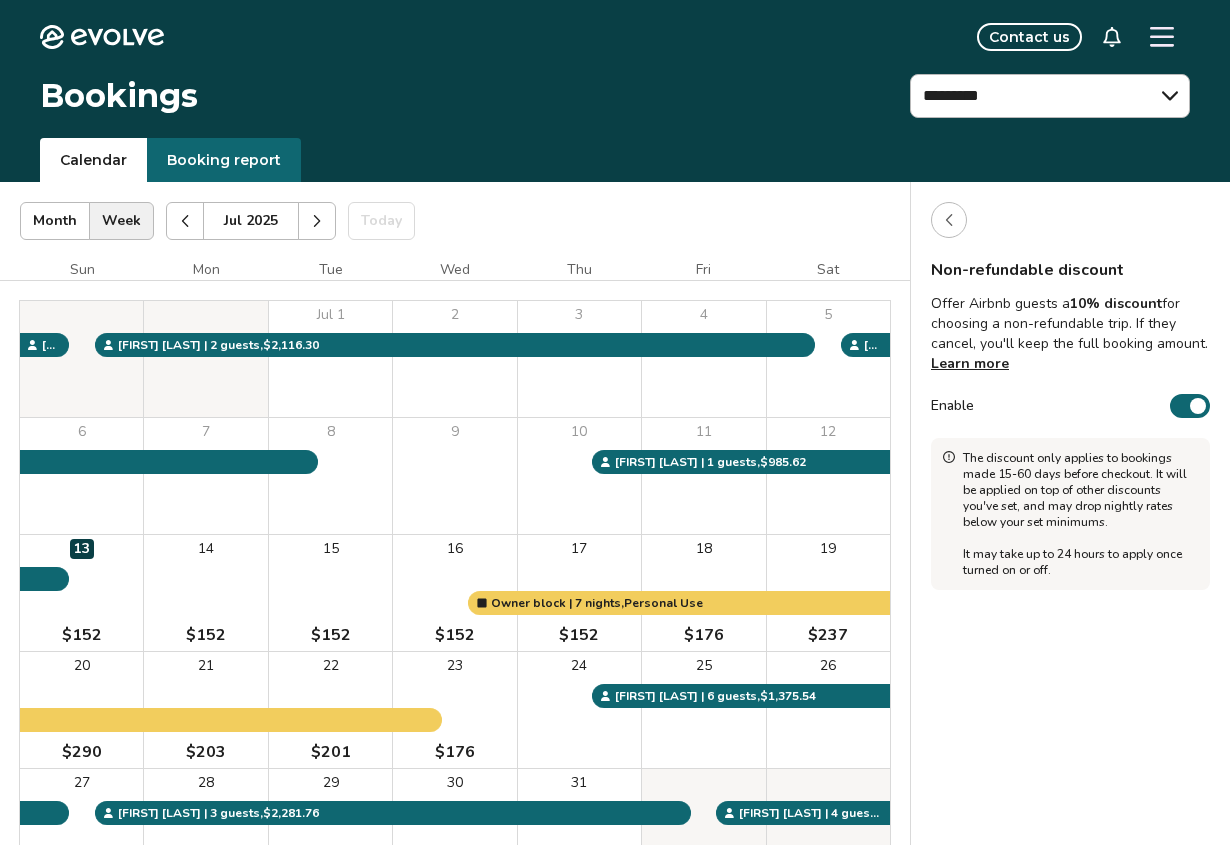 click at bounding box center [1070, 220] 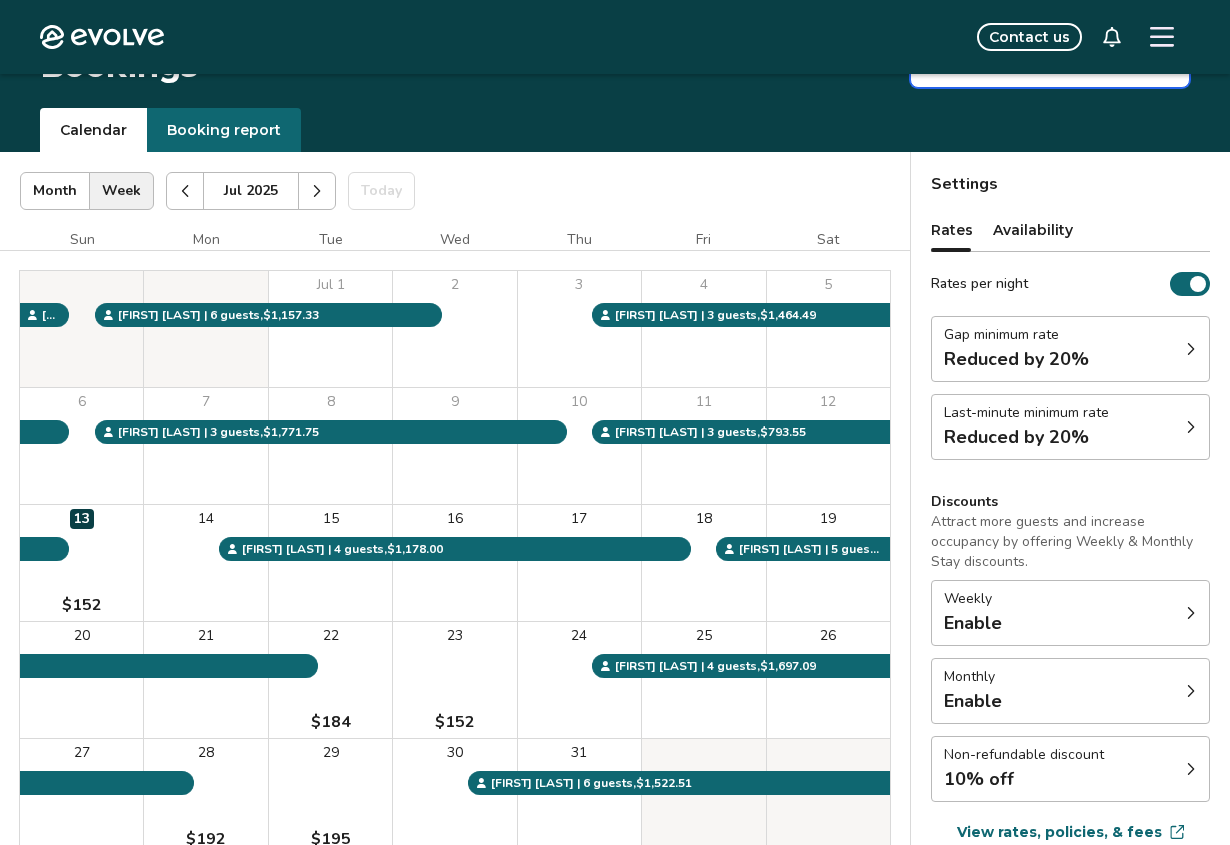 scroll, scrollTop: 0, scrollLeft: 0, axis: both 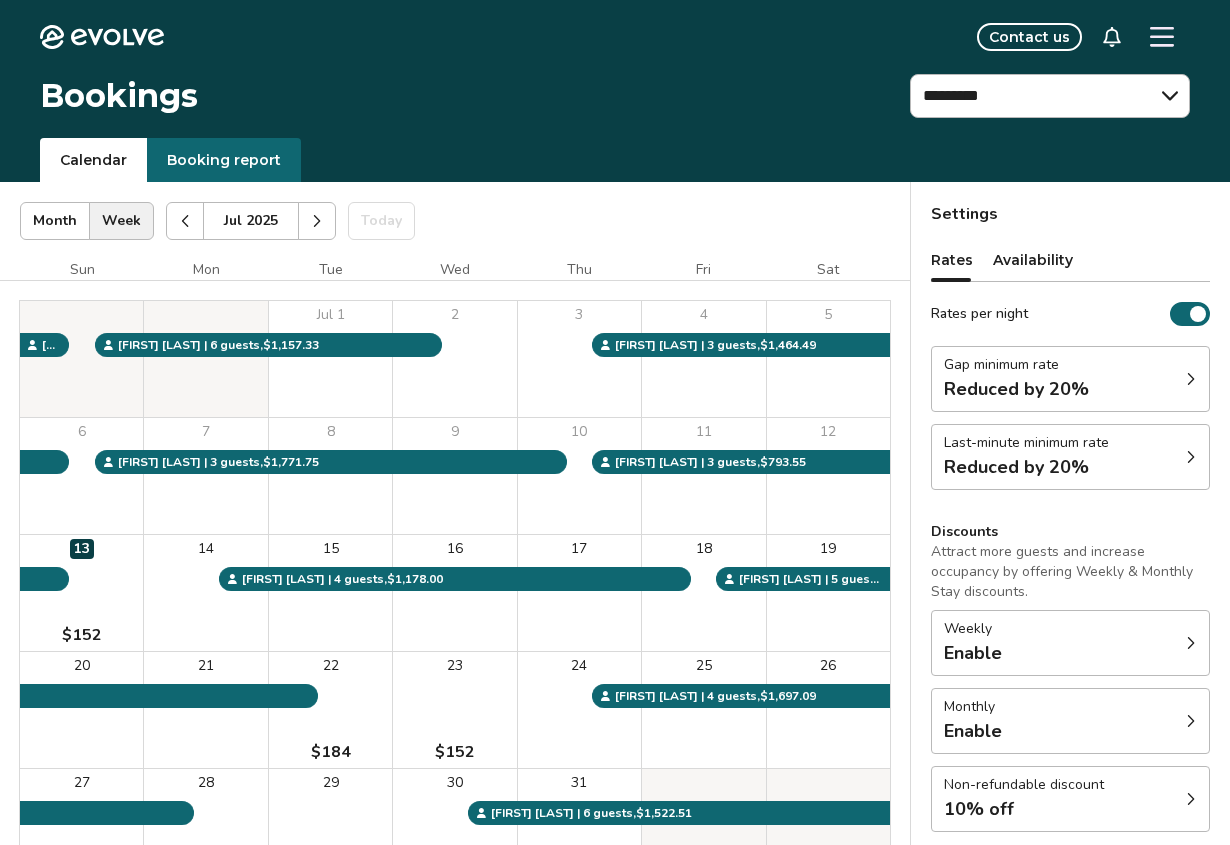 click on "Gap minimum rate Reduced by 20%" at bounding box center [1070, 379] 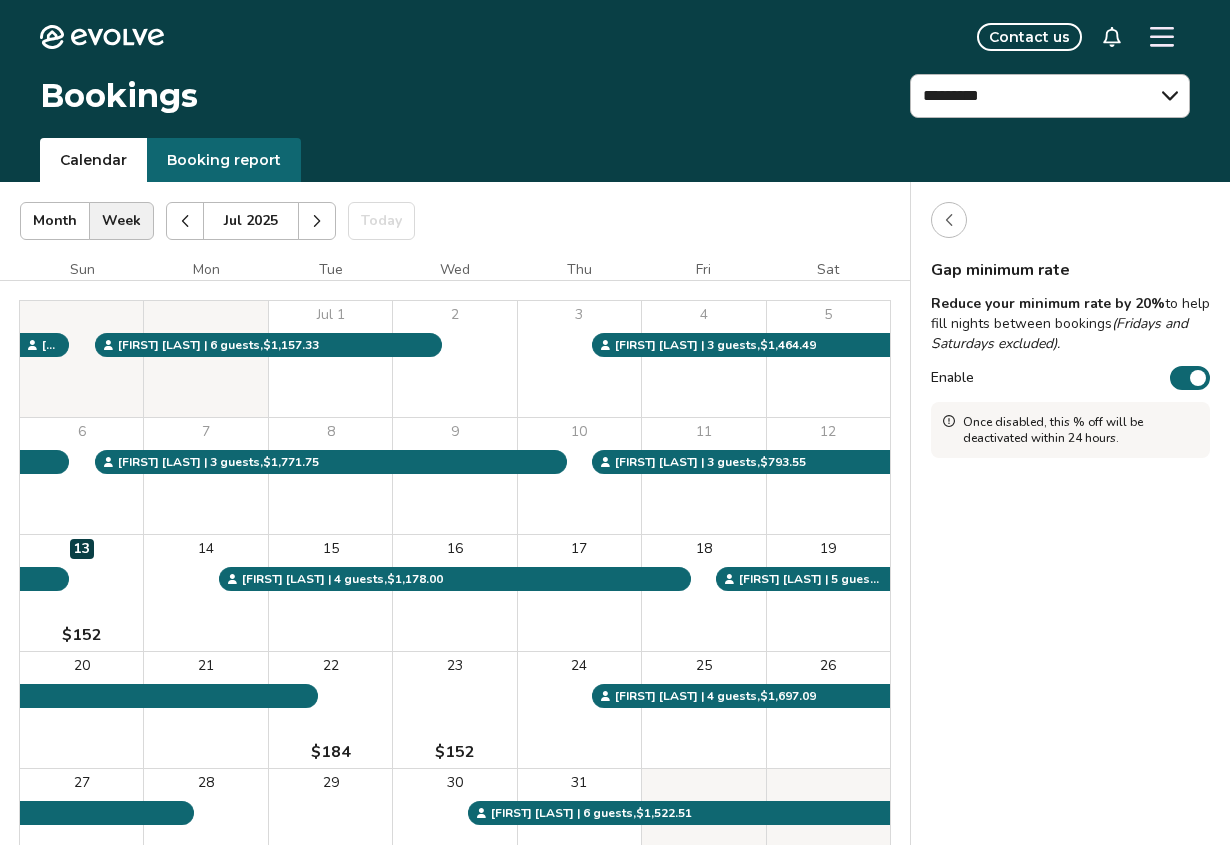 click on "**********" at bounding box center (615, 106) 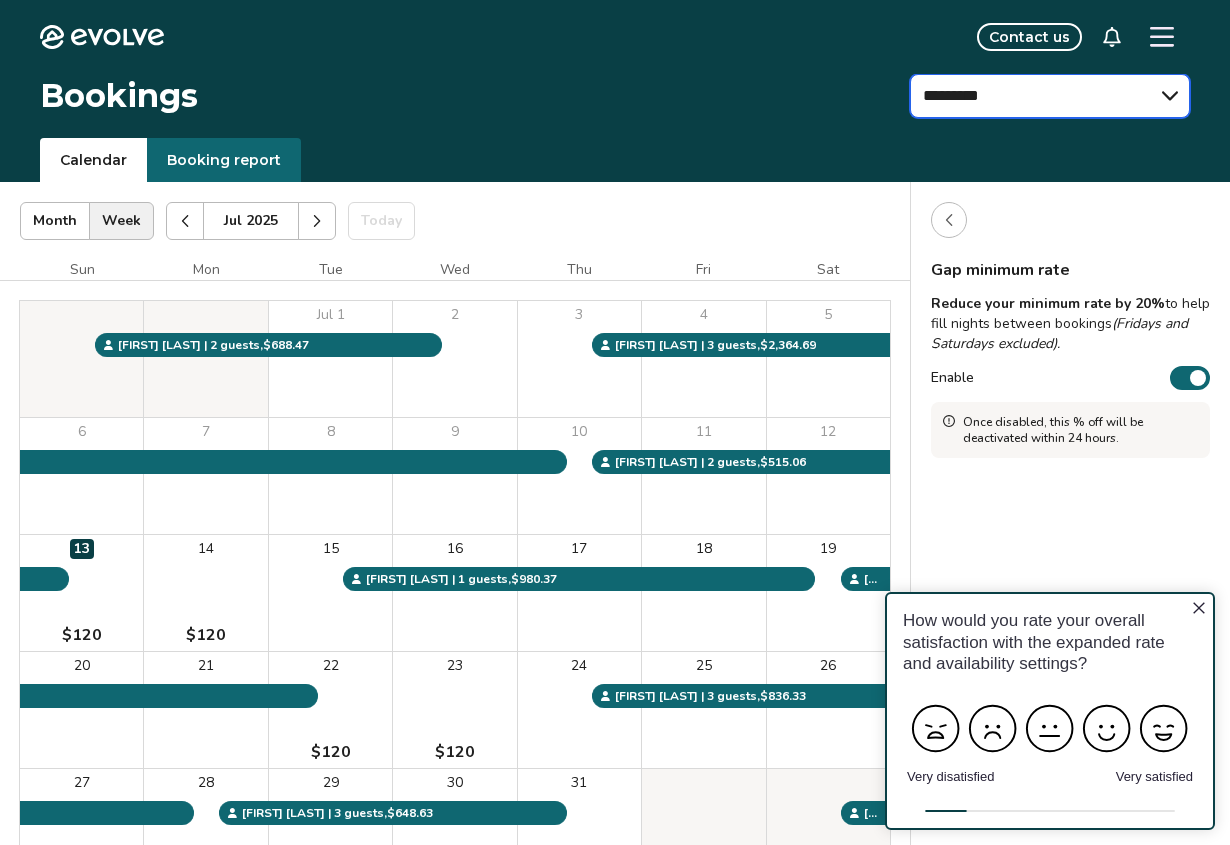scroll, scrollTop: 0, scrollLeft: 0, axis: both 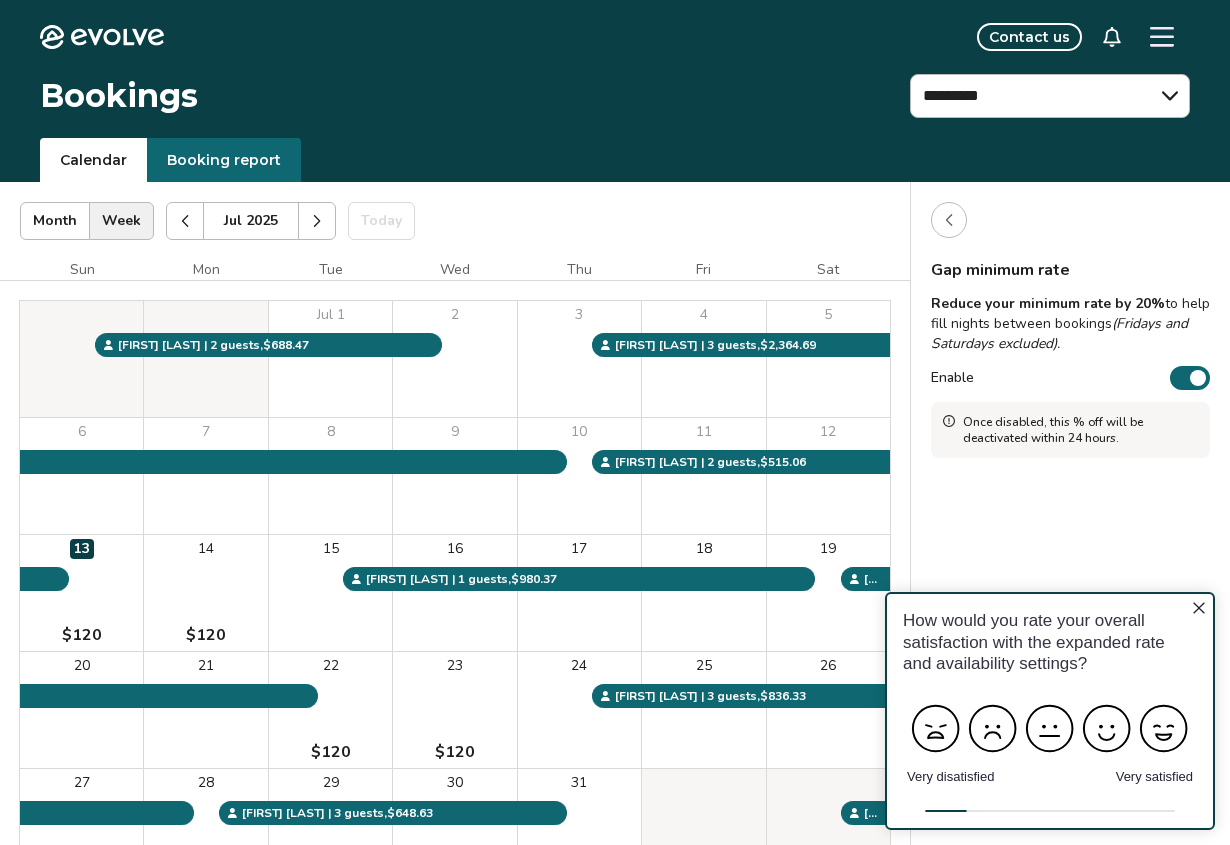 click at bounding box center (949, 220) 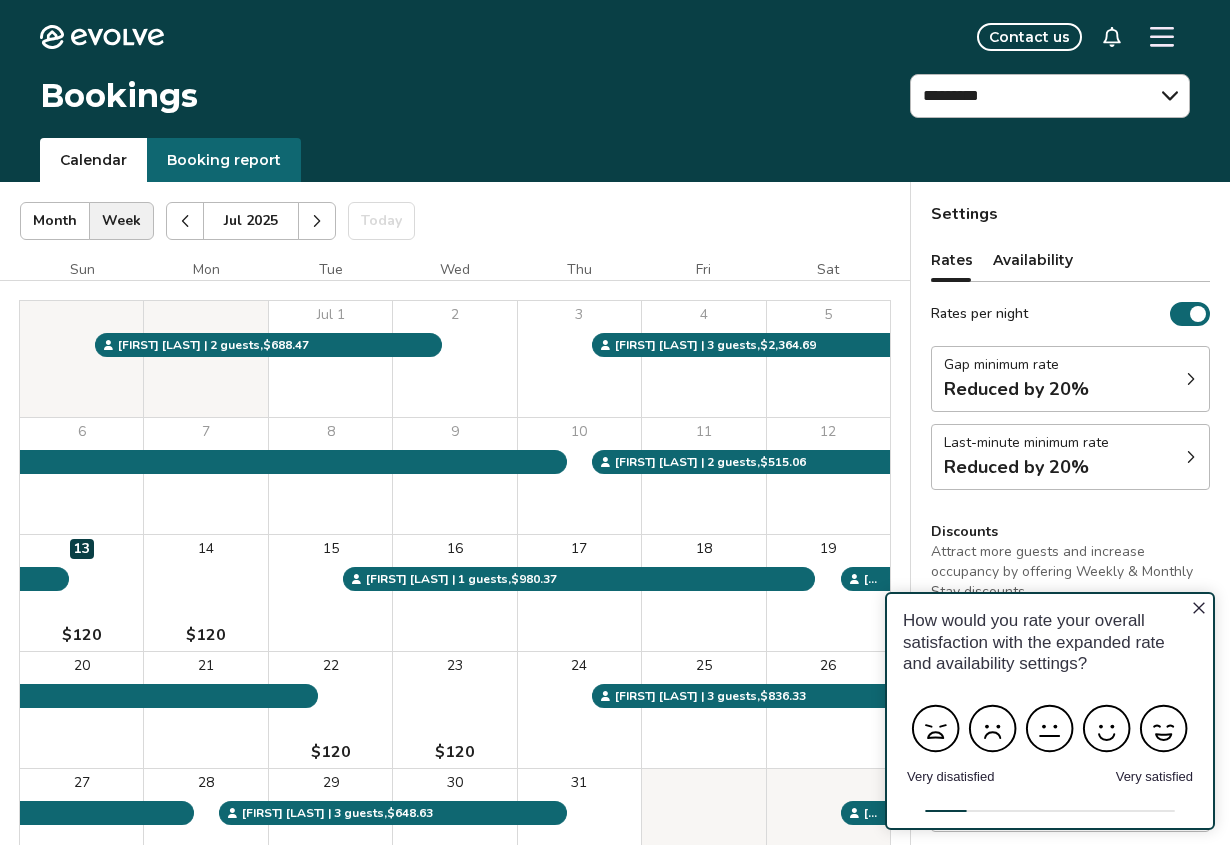 click 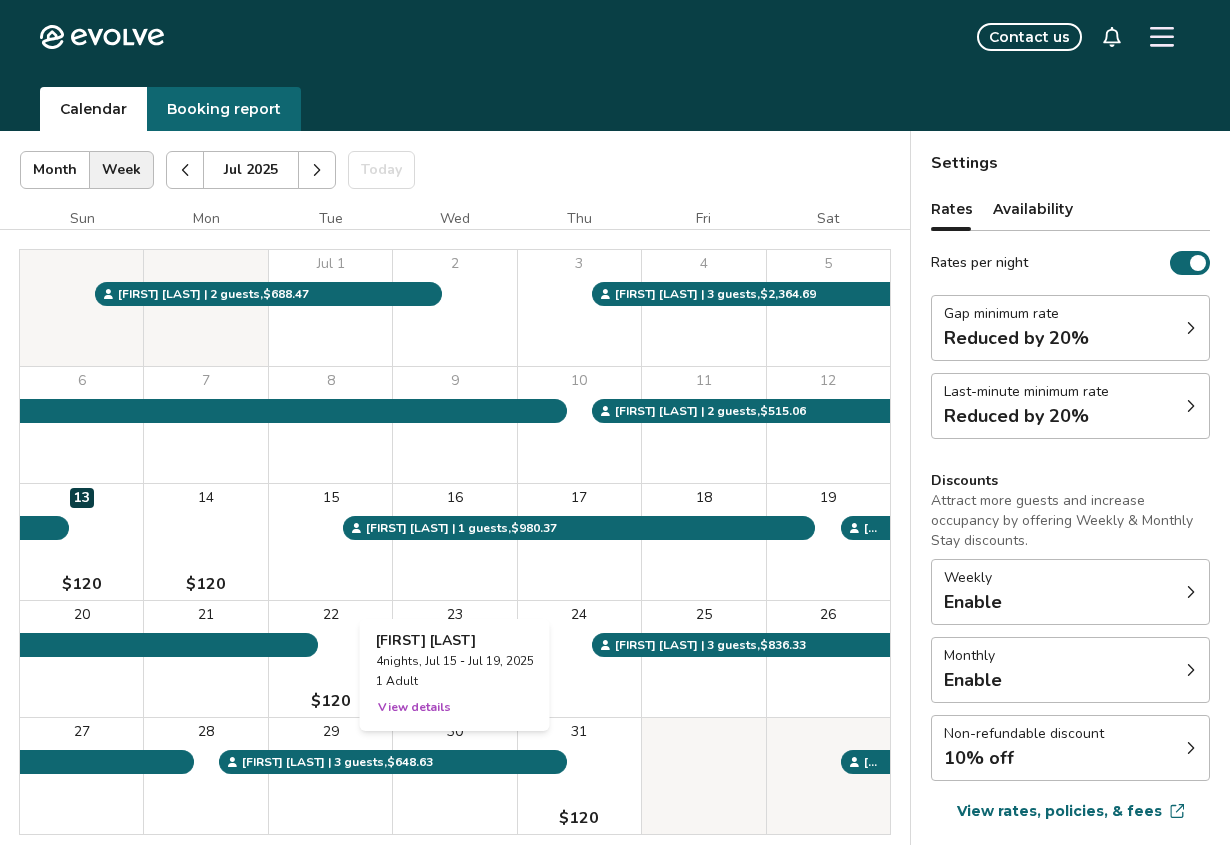 scroll, scrollTop: 0, scrollLeft: 0, axis: both 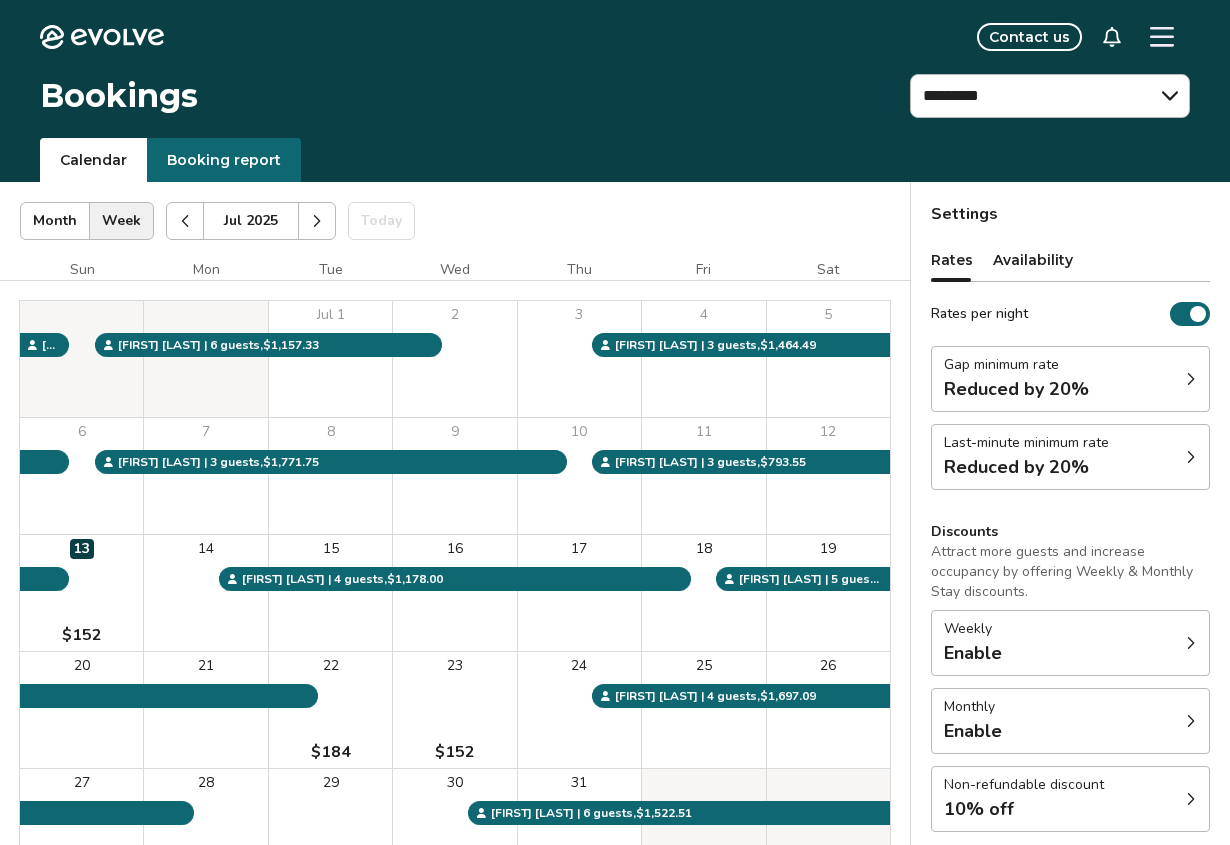click on "**********" at bounding box center (615, 106) 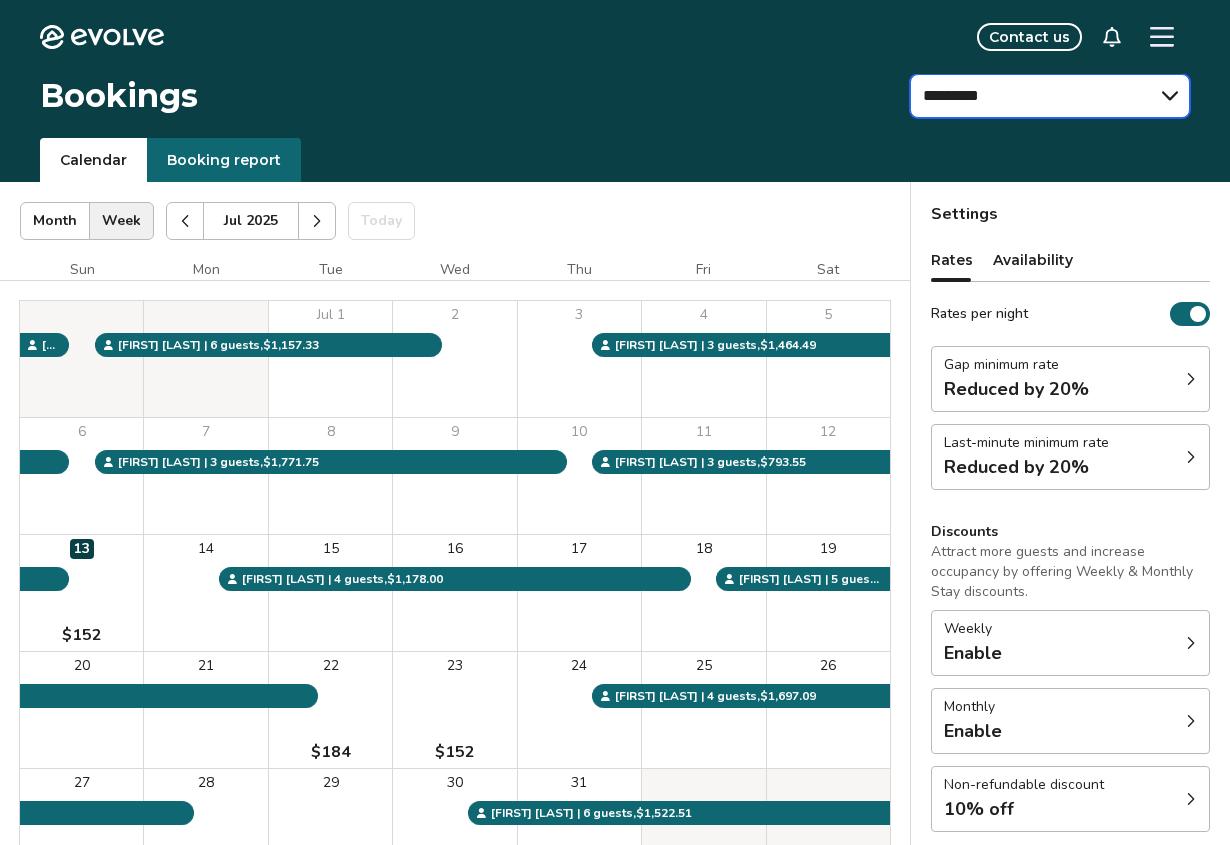 select on "**********" 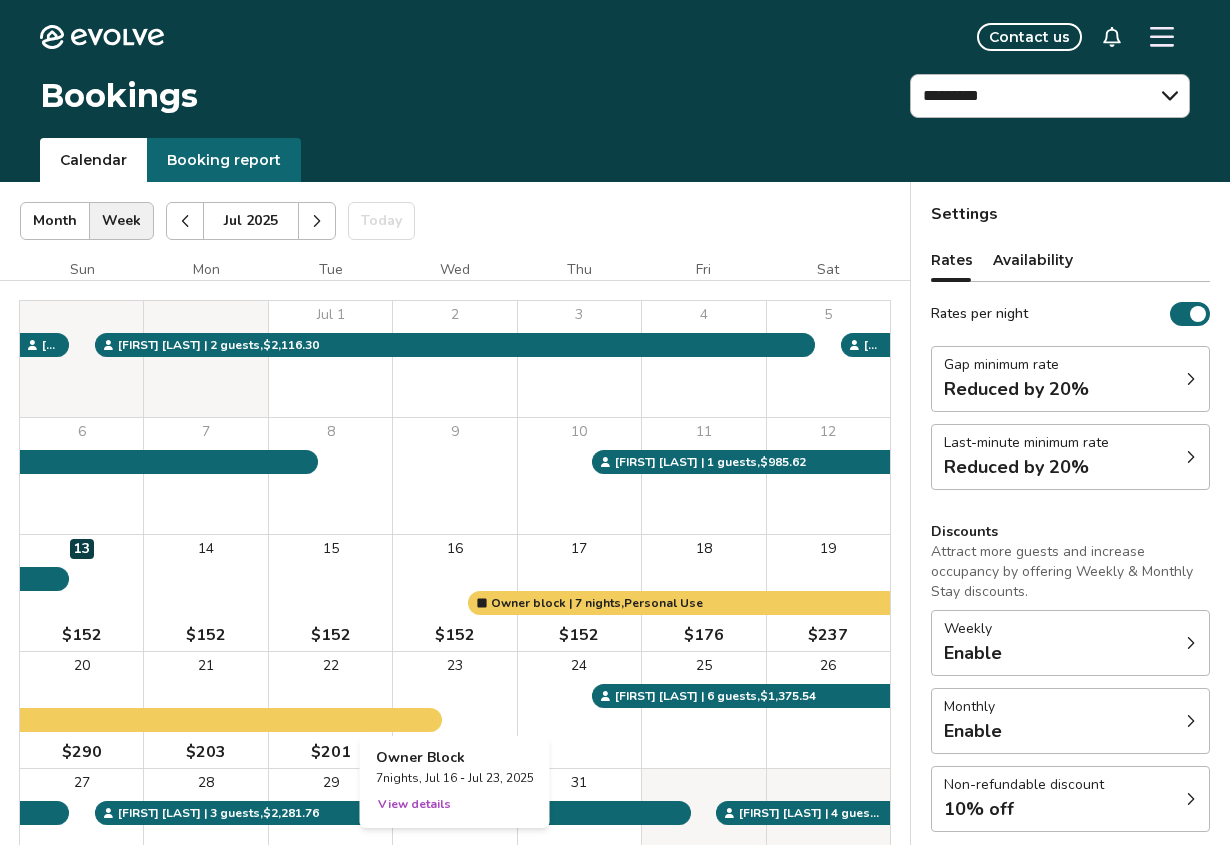 click at bounding box center (454, 710) 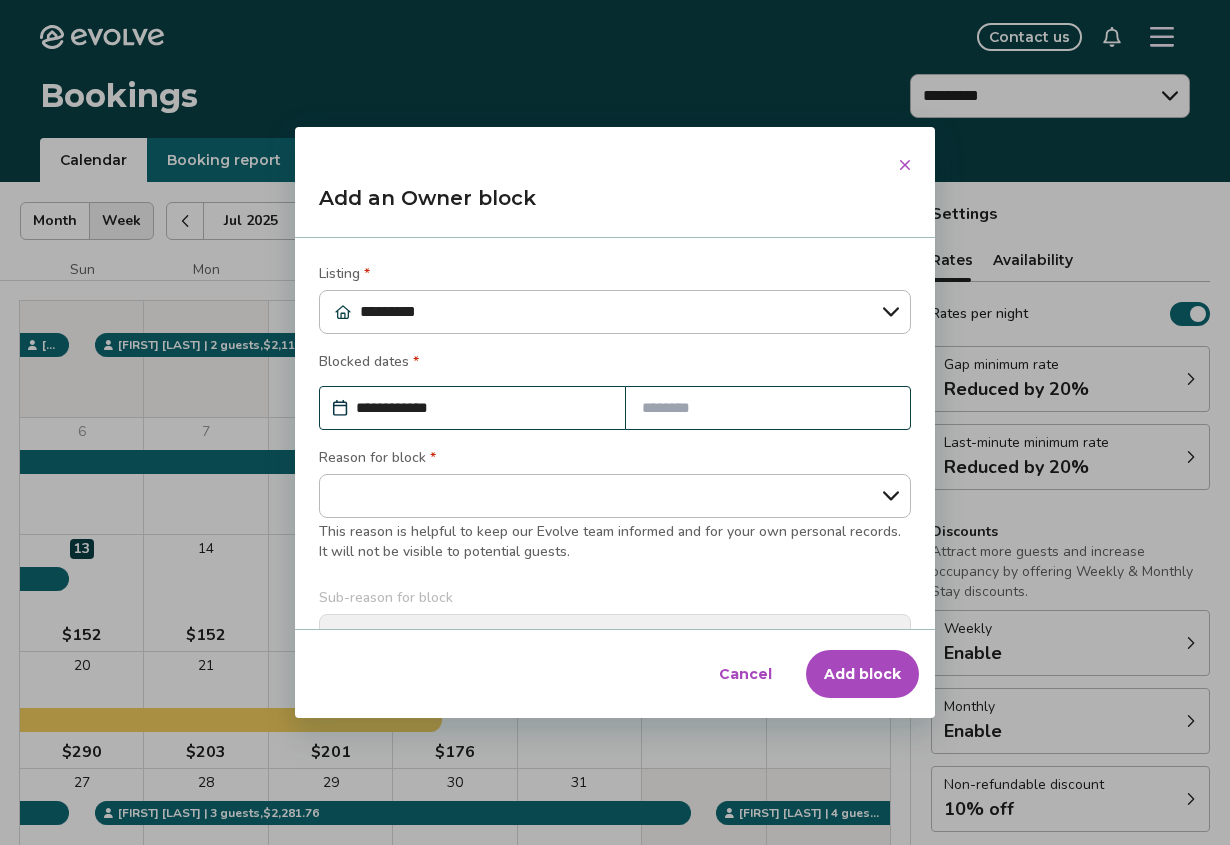 click on "Cancel" at bounding box center (745, 674) 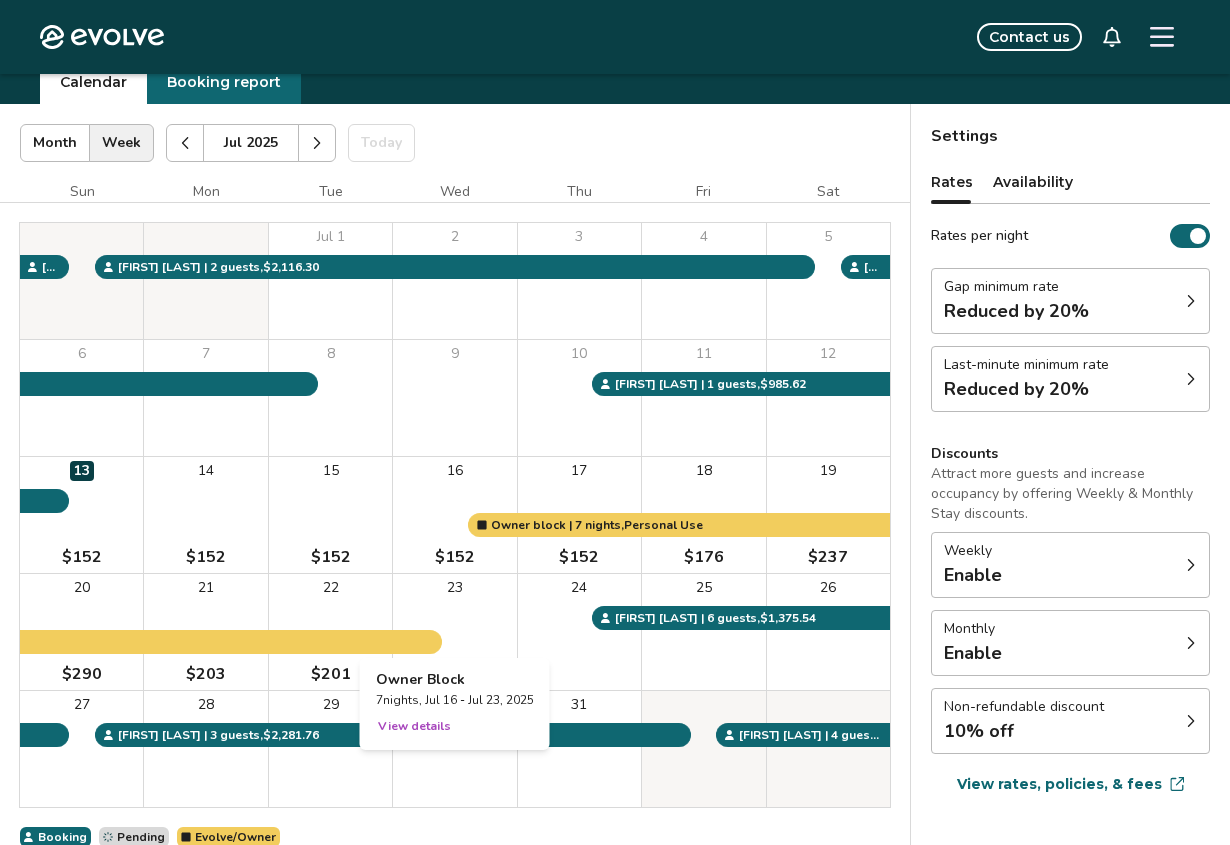 scroll, scrollTop: 0, scrollLeft: 0, axis: both 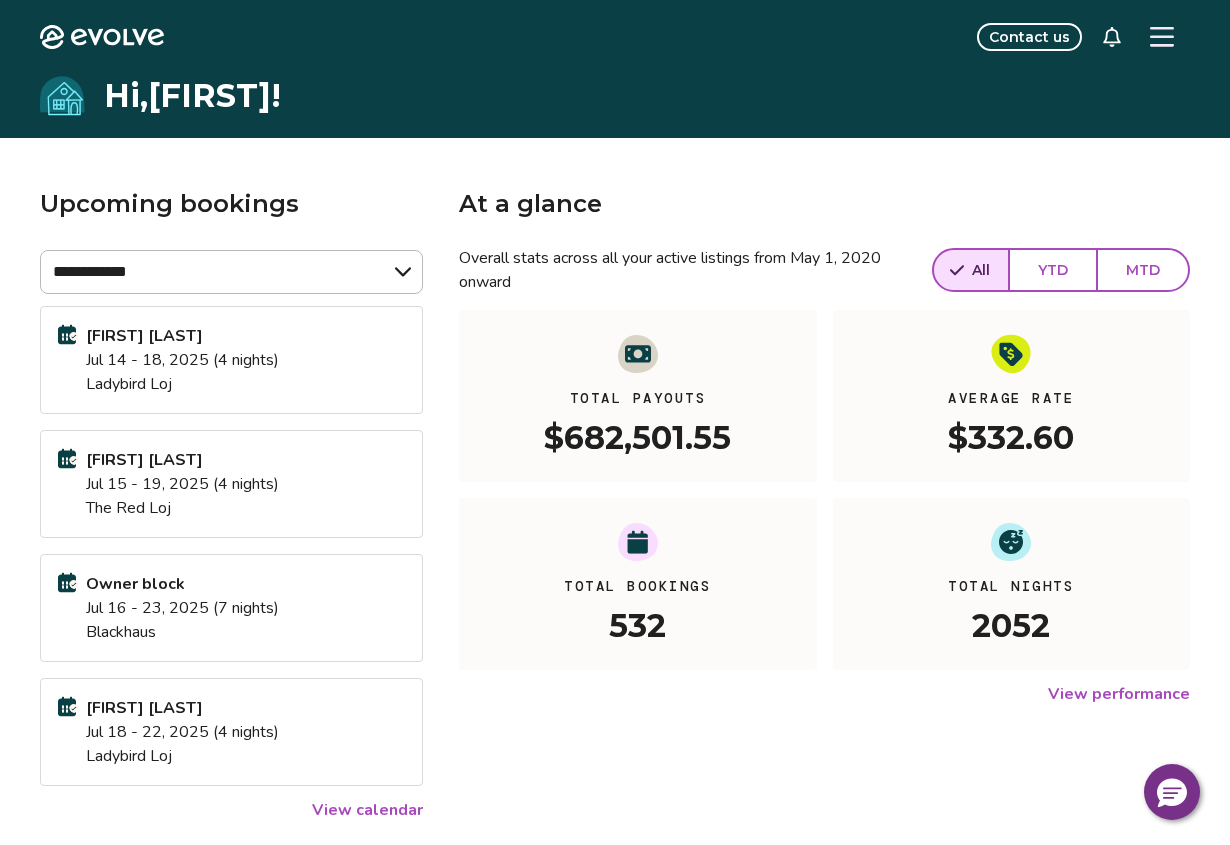 click 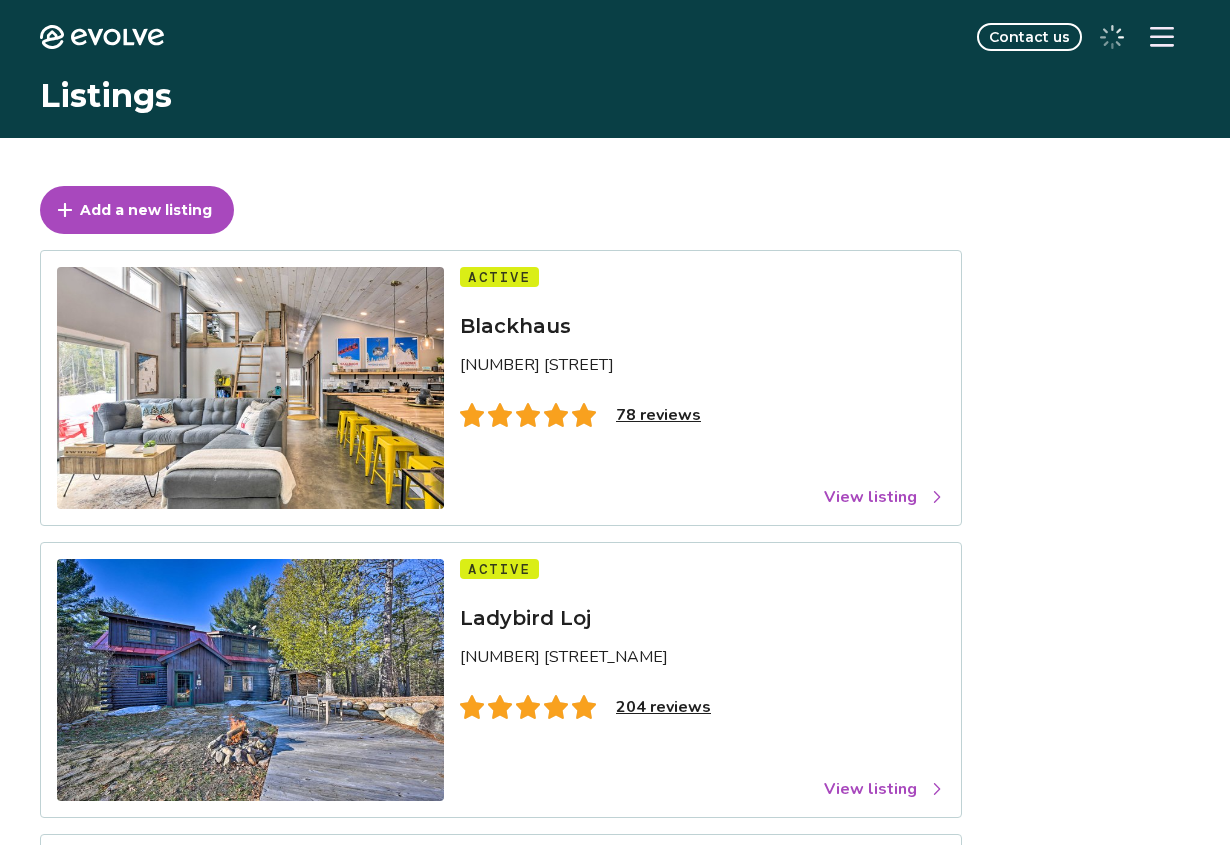 scroll, scrollTop: 0, scrollLeft: 0, axis: both 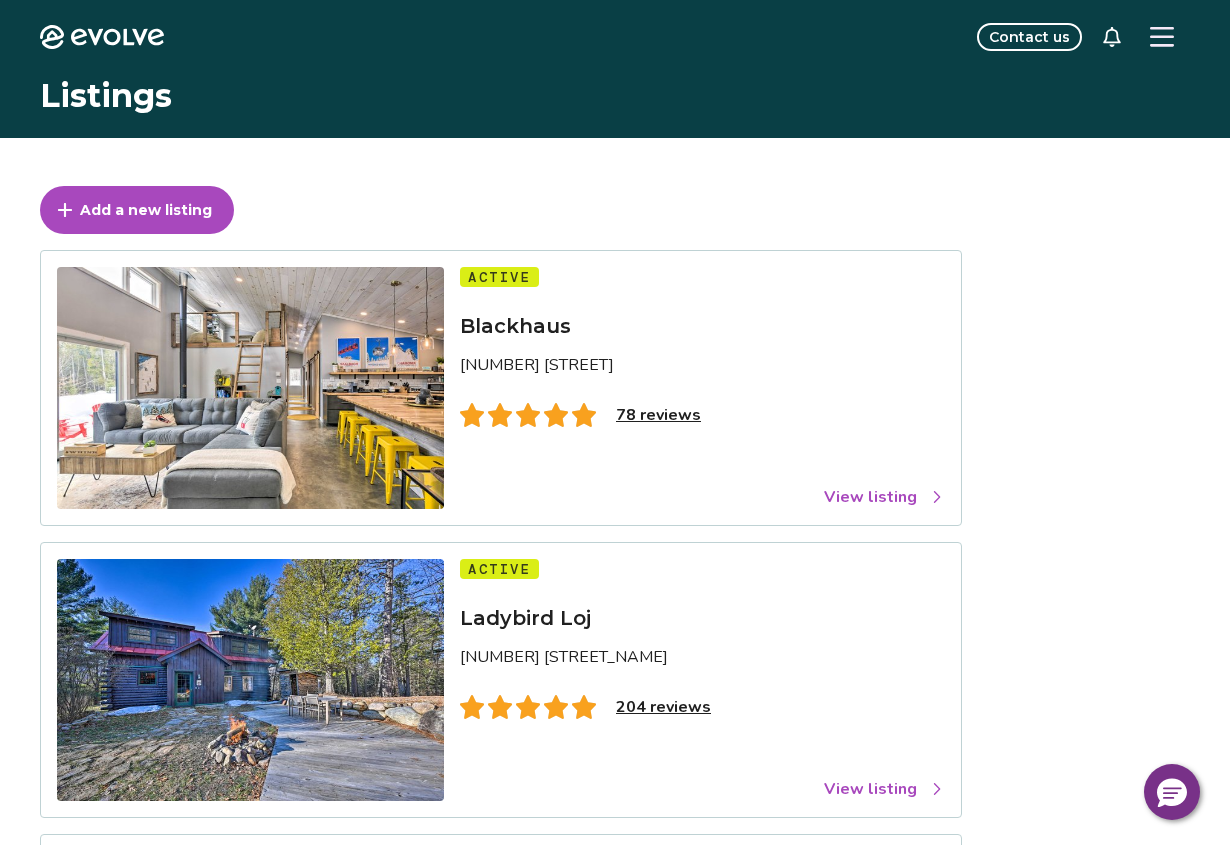 click on "View listing" at bounding box center (884, 497) 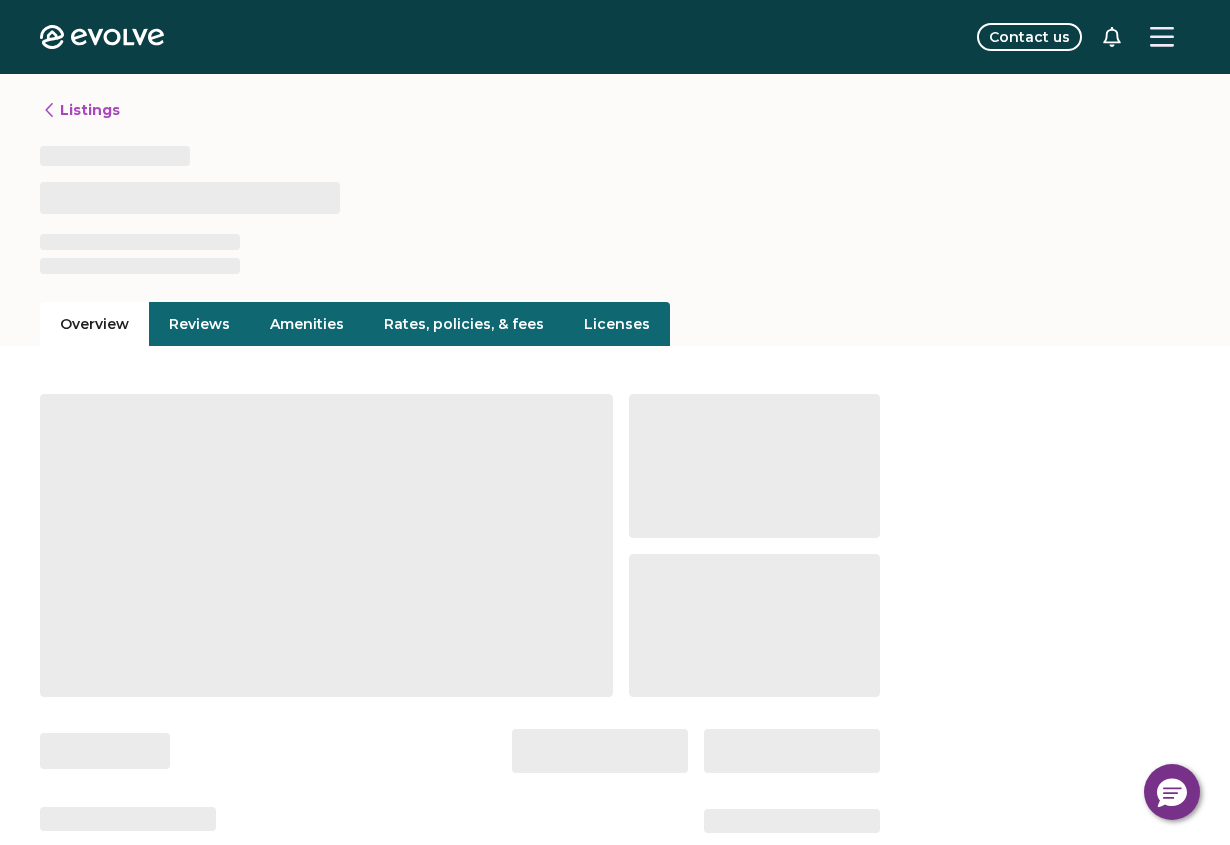 click on "Reviews" at bounding box center (199, 324) 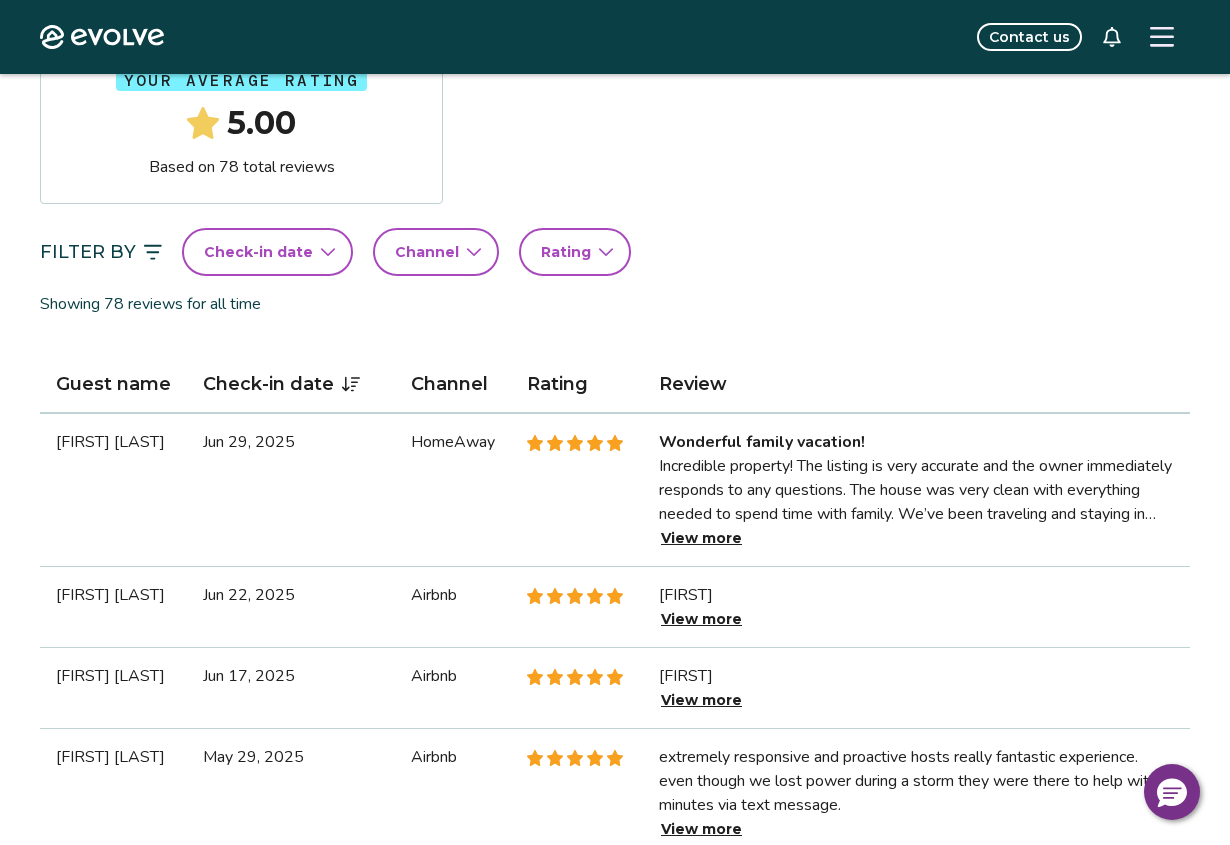scroll, scrollTop: 383, scrollLeft: 0, axis: vertical 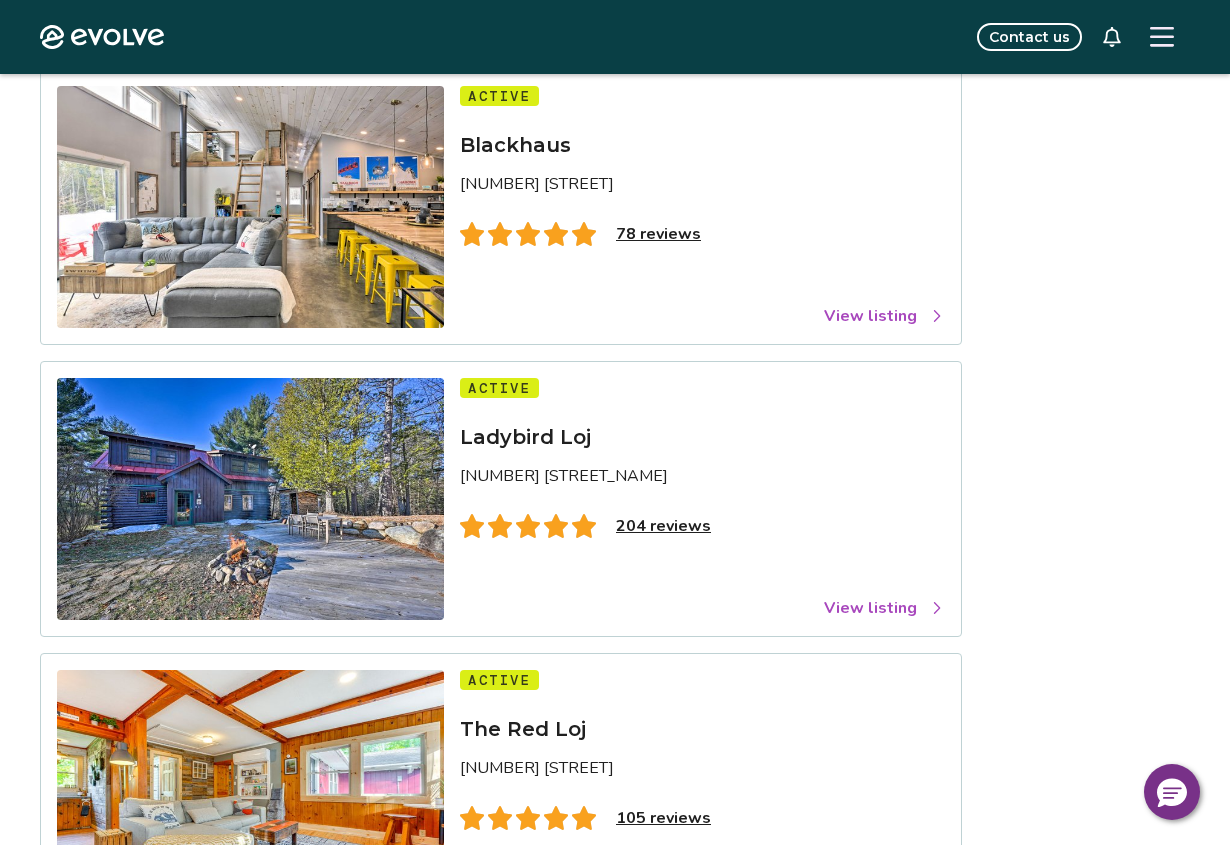 click on "View listing" at bounding box center [884, 608] 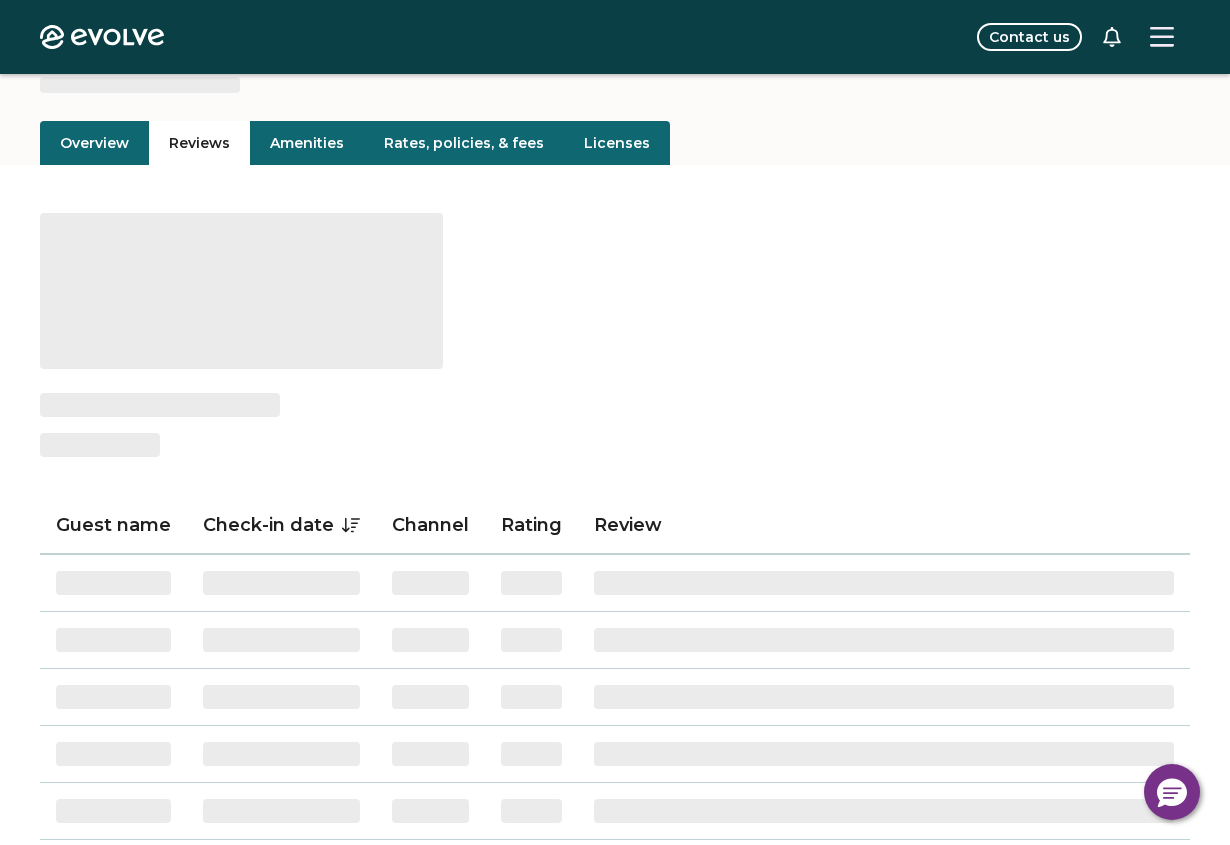 click on "Reviews" at bounding box center [199, 143] 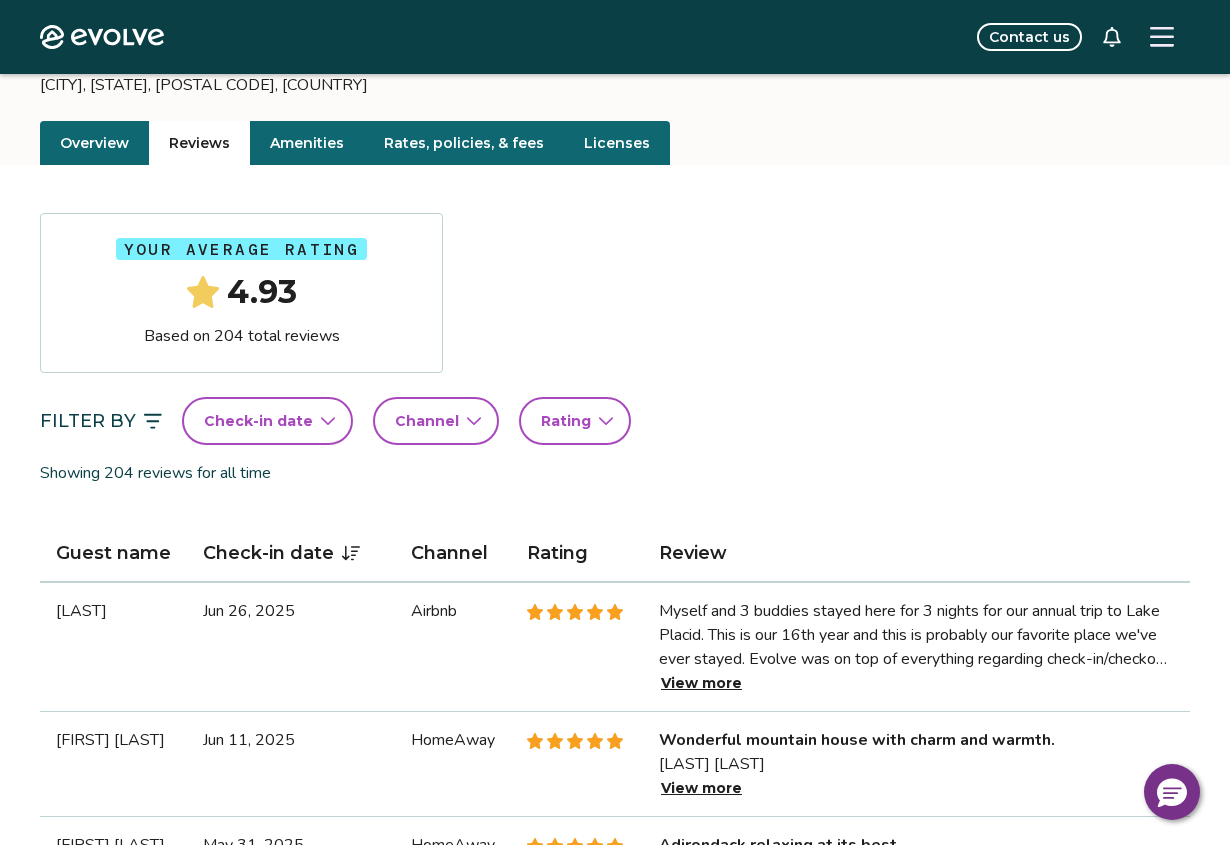 scroll, scrollTop: 183, scrollLeft: 0, axis: vertical 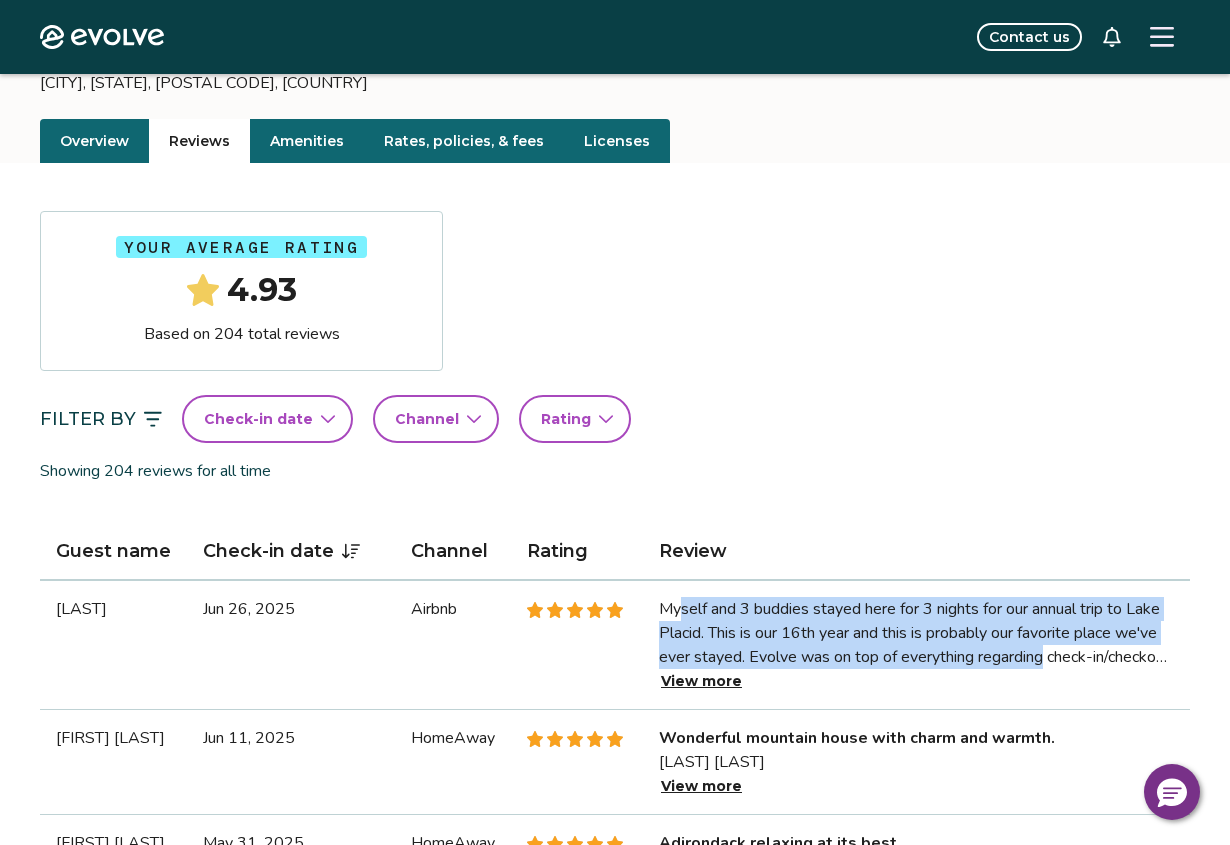 drag, startPoint x: 1147, startPoint y: 659, endPoint x: 688, endPoint y: 613, distance: 461.29926 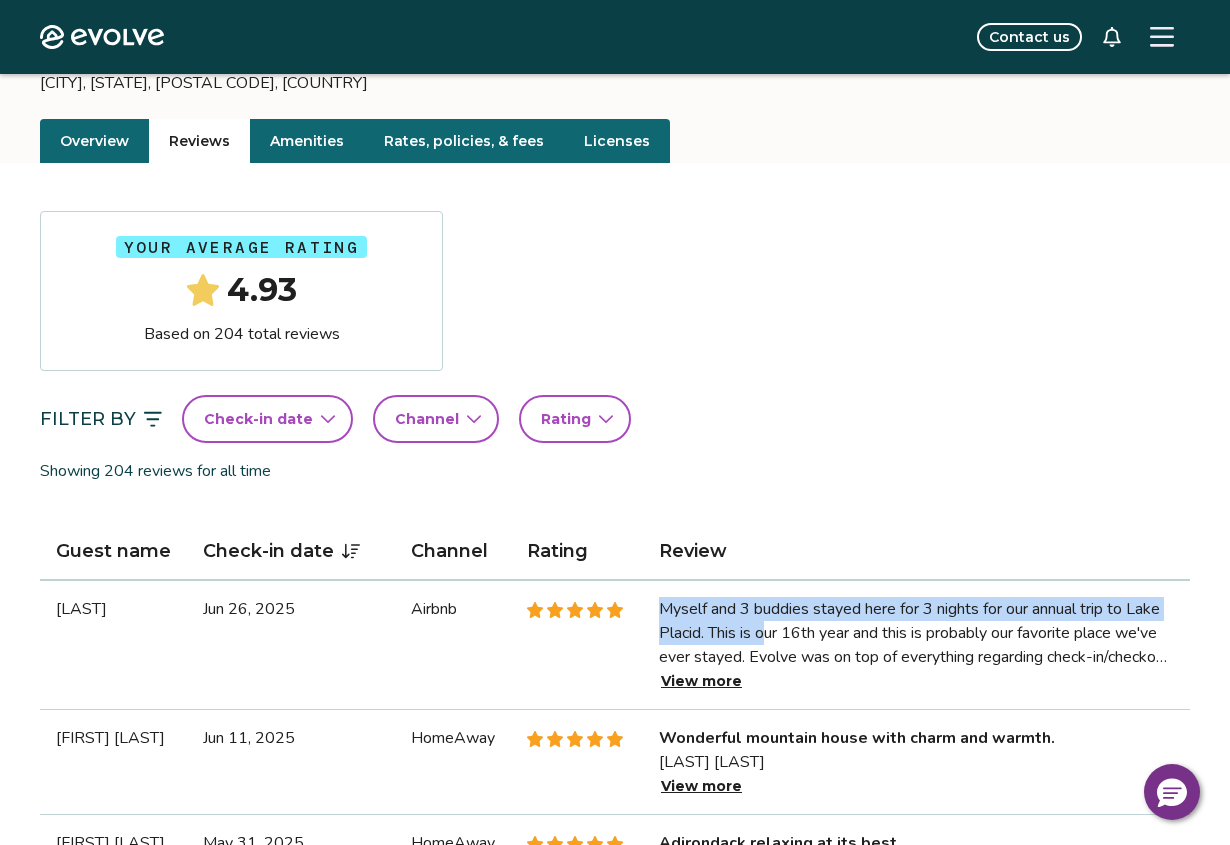 drag, startPoint x: 677, startPoint y: 610, endPoint x: 817, endPoint y: 634, distance: 142.04225 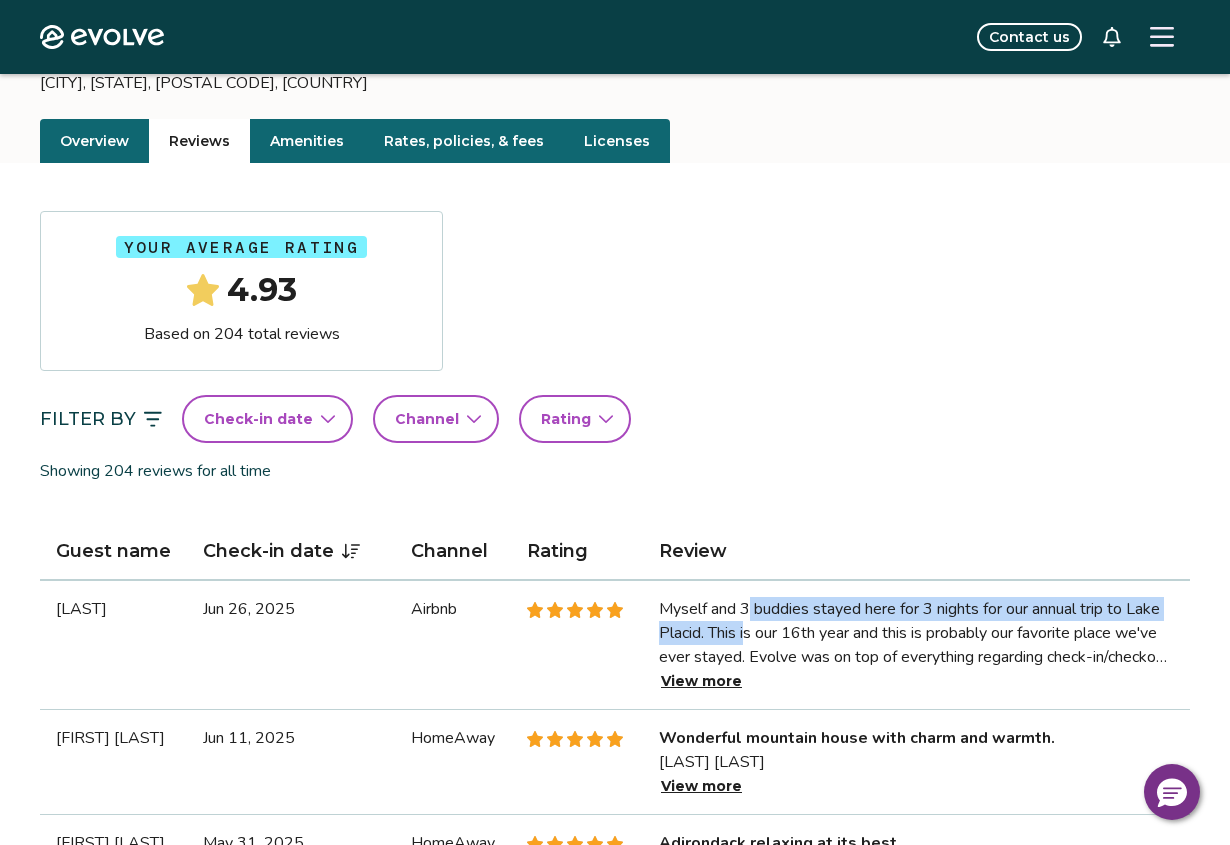 drag, startPoint x: 777, startPoint y: 614, endPoint x: 795, endPoint y: 625, distance: 21.095022 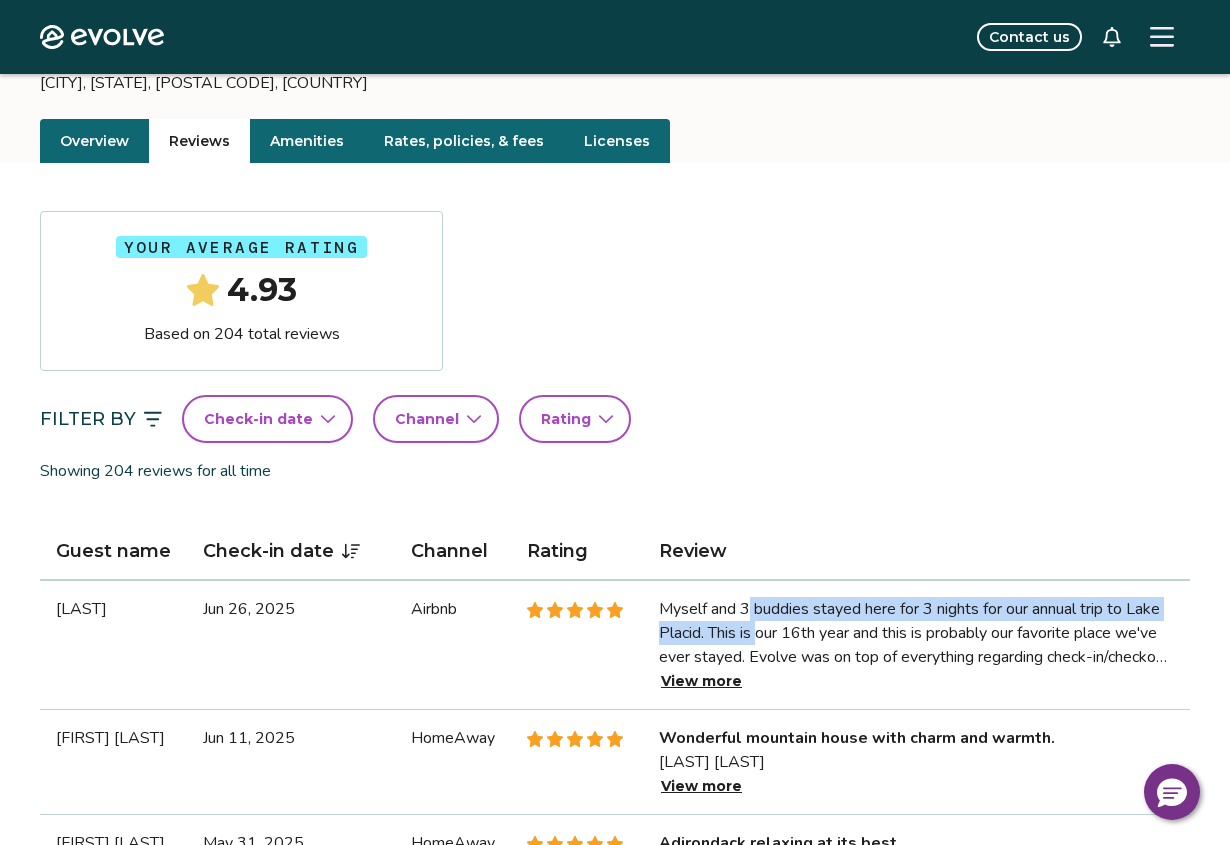 click on "Myself and 3 buddies stayed here for 3 nights for our annual trip to Lake Placid. This is our 16th year and this is probably our favorite place we've ever stayed. Evolve was on top of everything regarding check-in/checkout instructions and the house has everything you need to make your trip to the Adirondaks a special one" at bounding box center [916, 633] 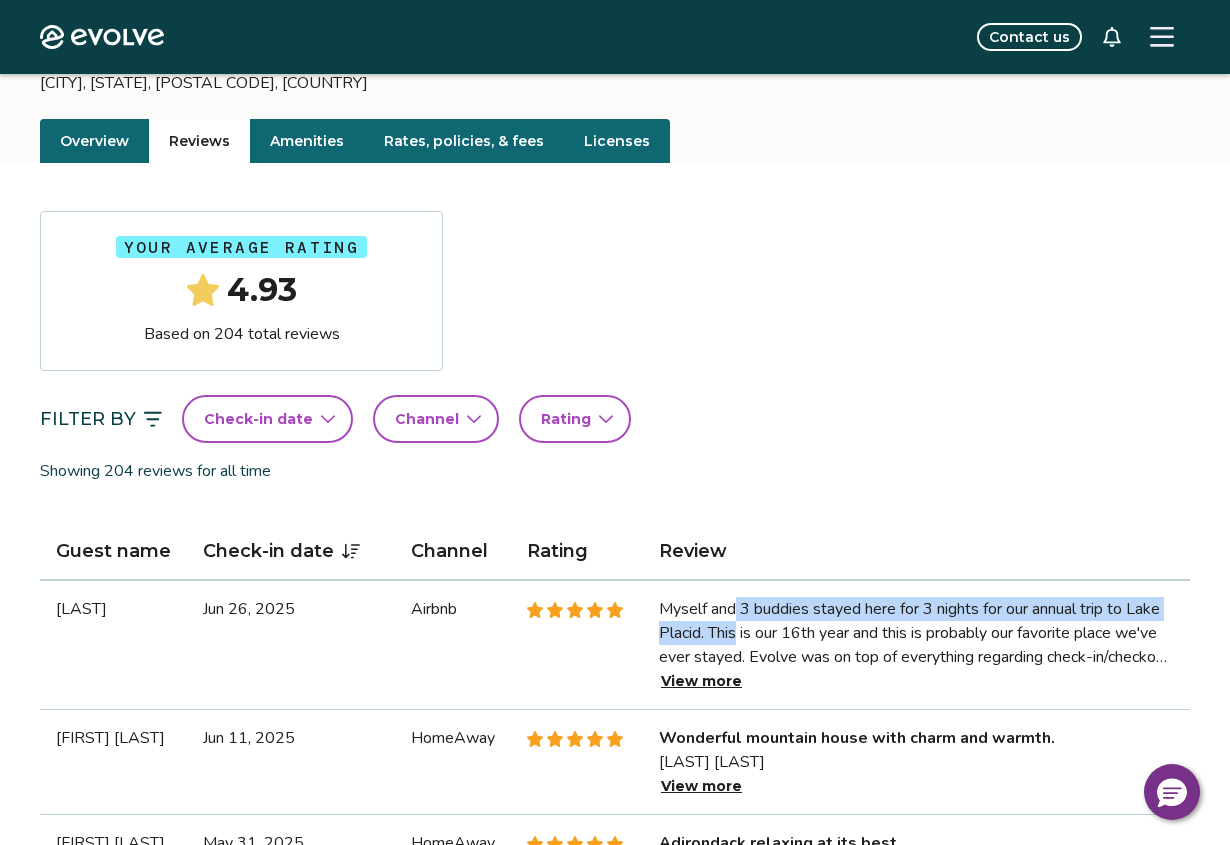 drag, startPoint x: 745, startPoint y: 613, endPoint x: 791, endPoint y: 631, distance: 49.396355 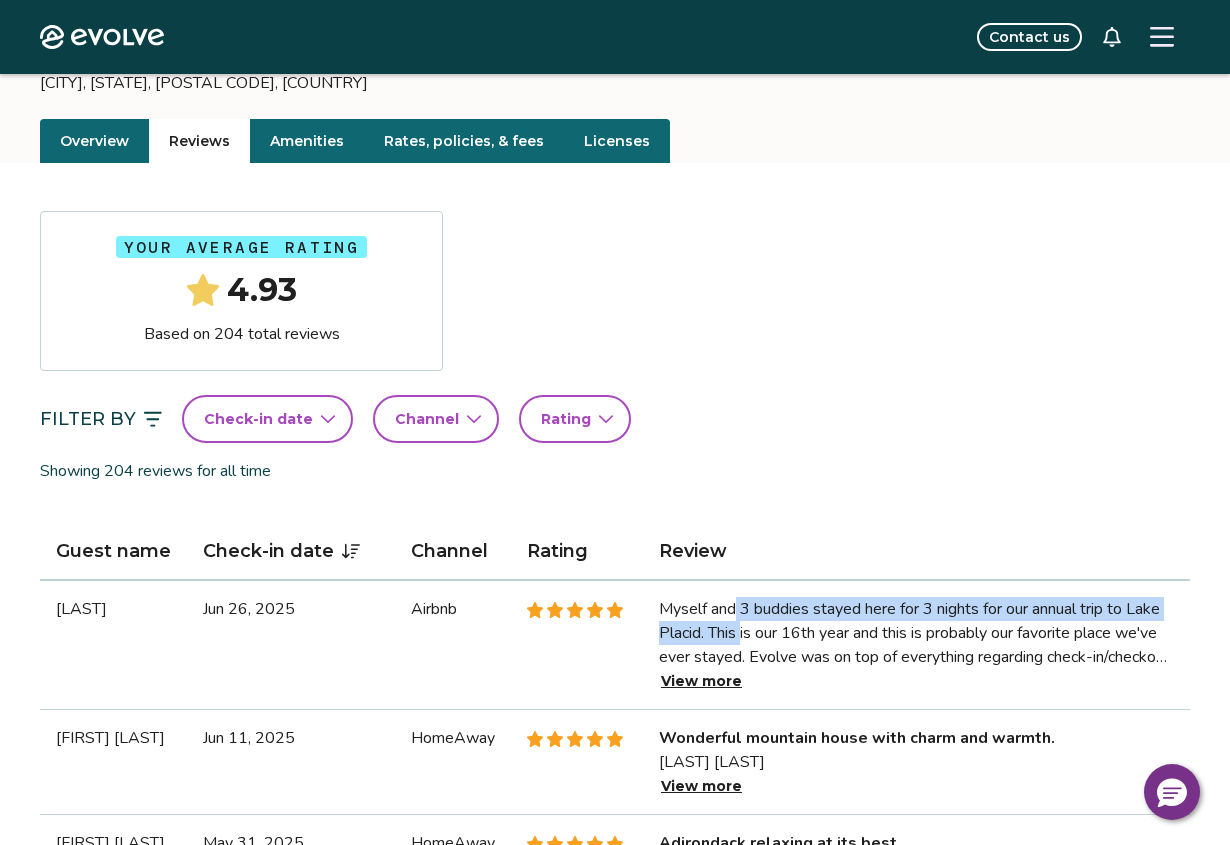 click on "Myself and 3 buddies stayed here for 3 nights for our annual trip to Lake Placid. This is our 16th year and this is probably our favorite place we've ever stayed. Evolve was on top of everything regarding check-in/checkout instructions and the house has everything you need to make your trip to the Adirondaks a special one" at bounding box center [916, 633] 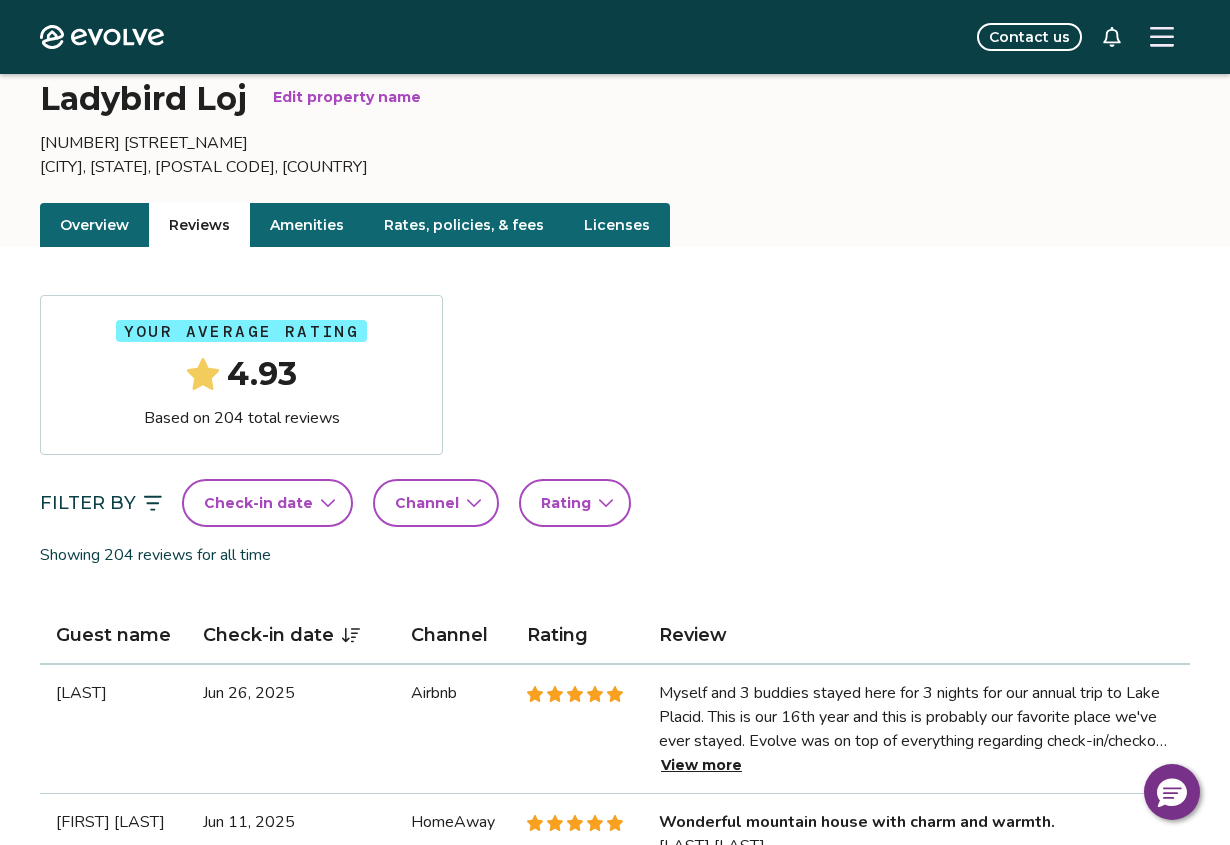 scroll, scrollTop: 429, scrollLeft: 0, axis: vertical 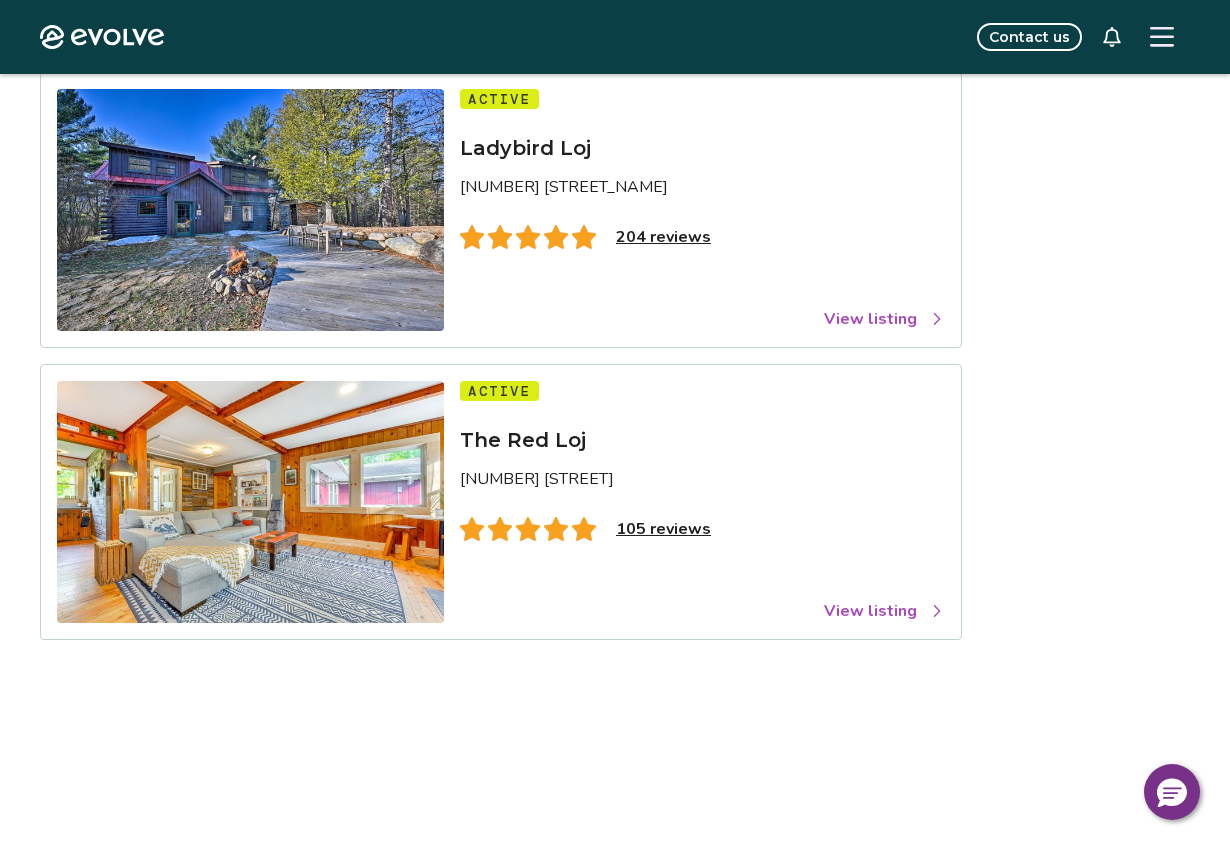 click on "View listing" at bounding box center [884, 611] 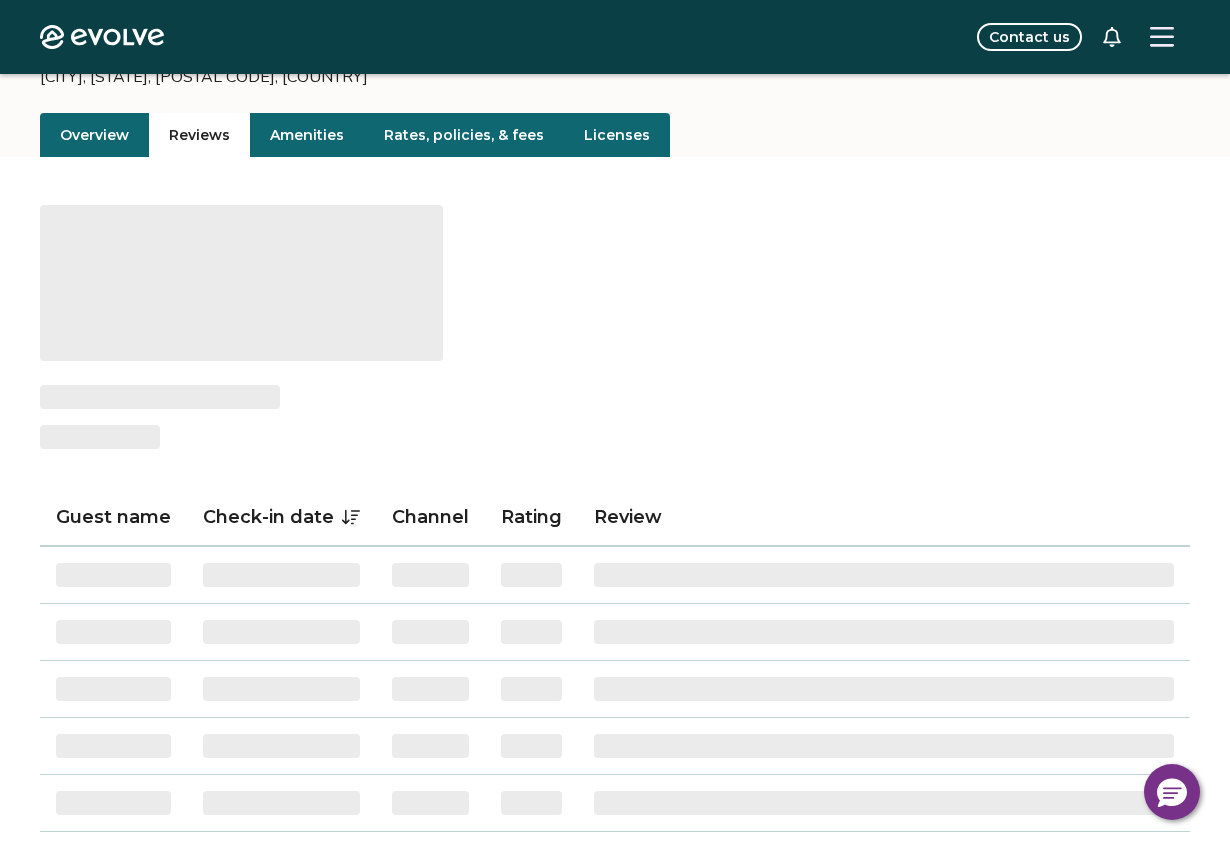 click on "Reviews" at bounding box center [199, 135] 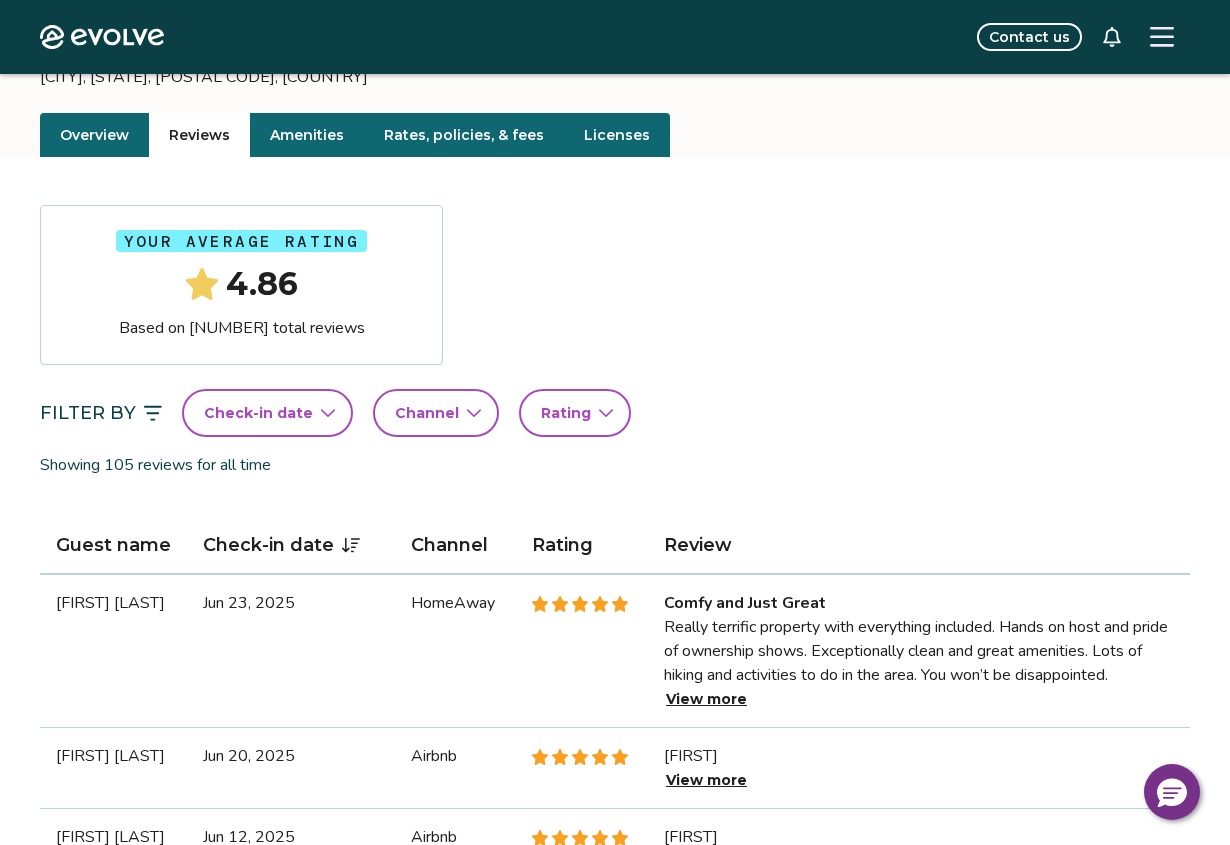 scroll, scrollTop: 431, scrollLeft: 0, axis: vertical 